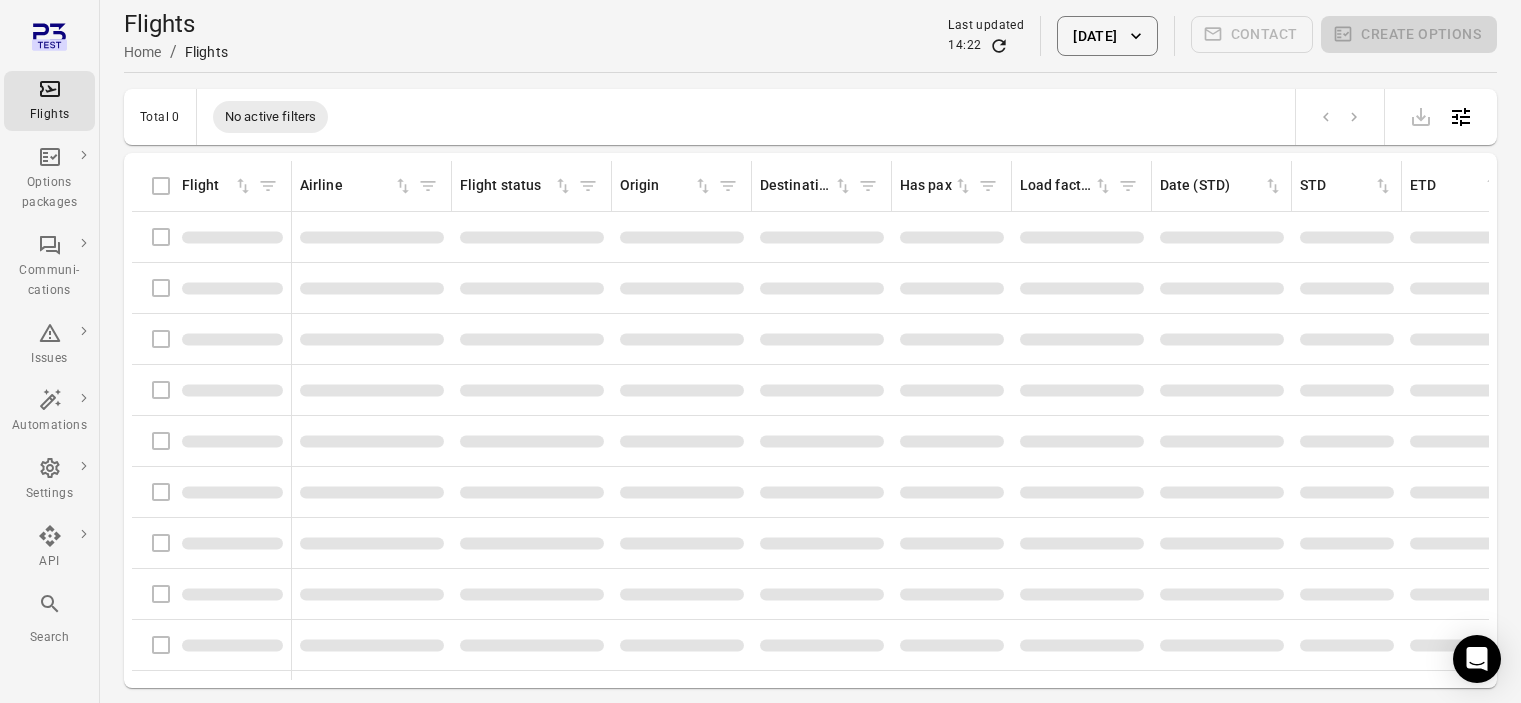 scroll, scrollTop: 0, scrollLeft: 0, axis: both 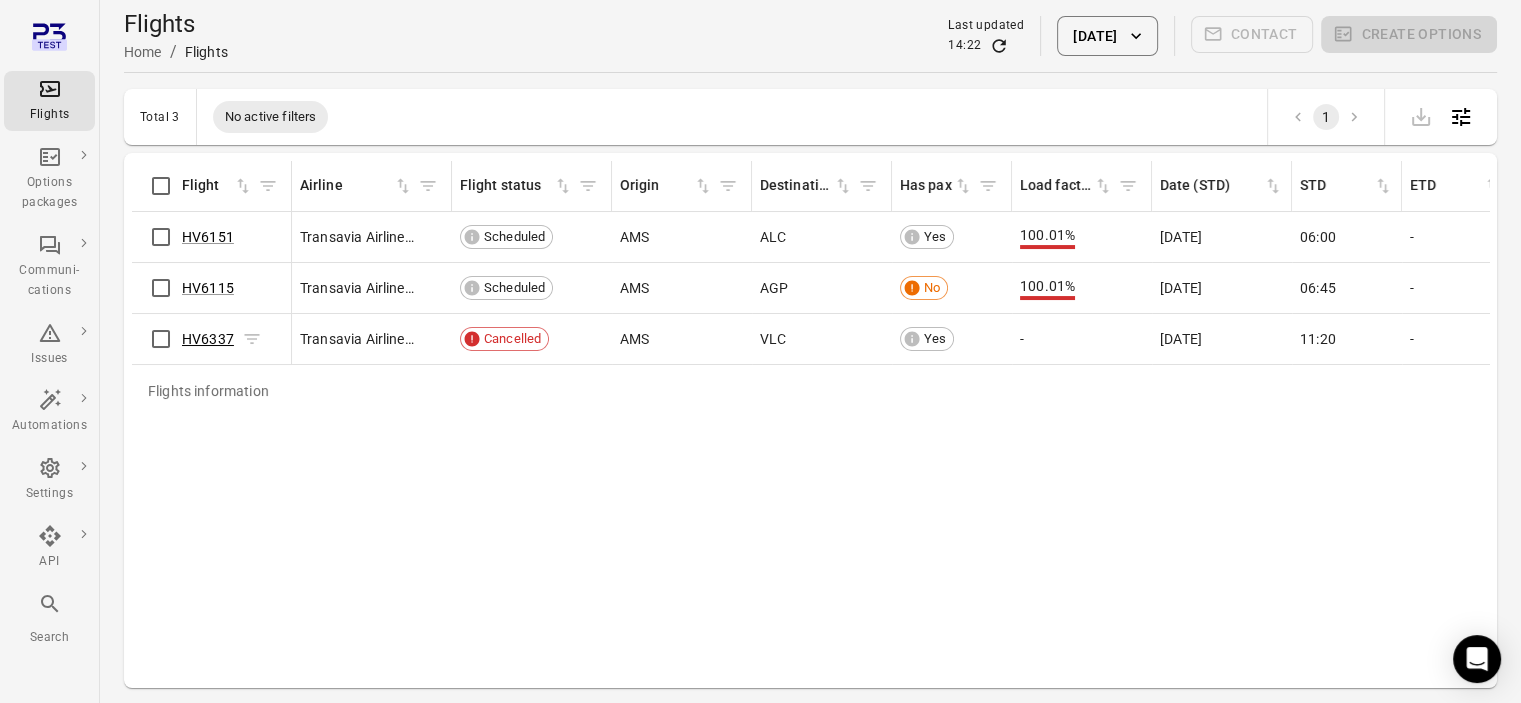 click on "HV6337" at bounding box center [208, 339] 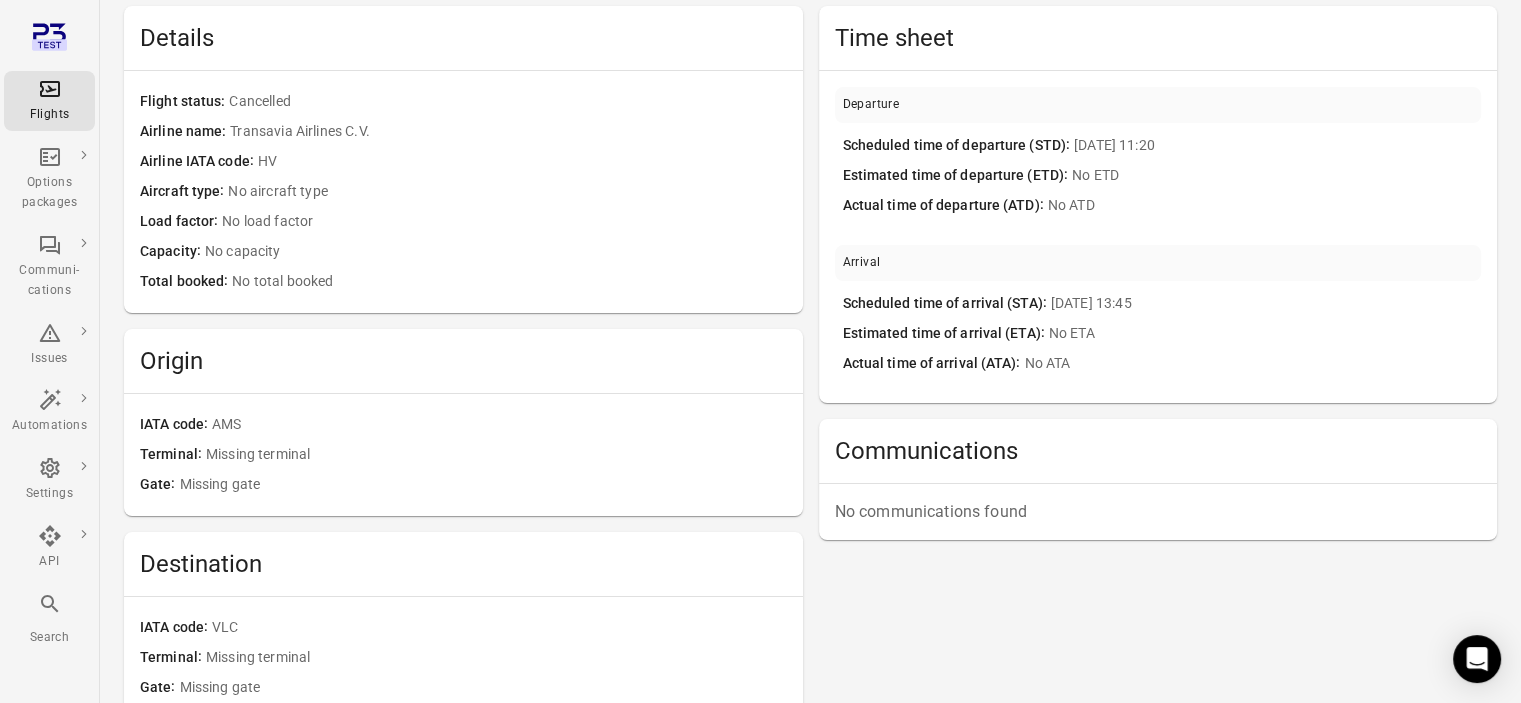 scroll, scrollTop: 0, scrollLeft: 0, axis: both 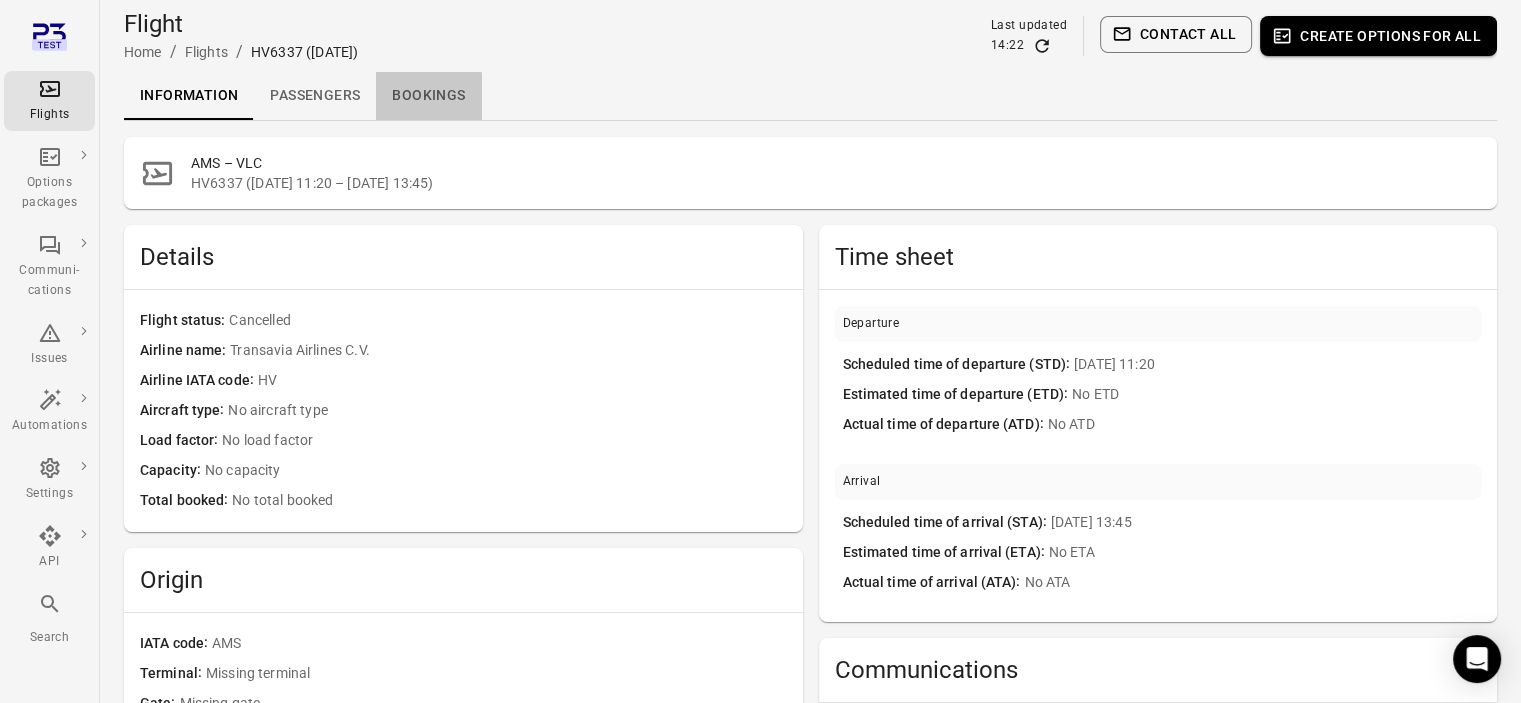 click on "Bookings" at bounding box center [428, 96] 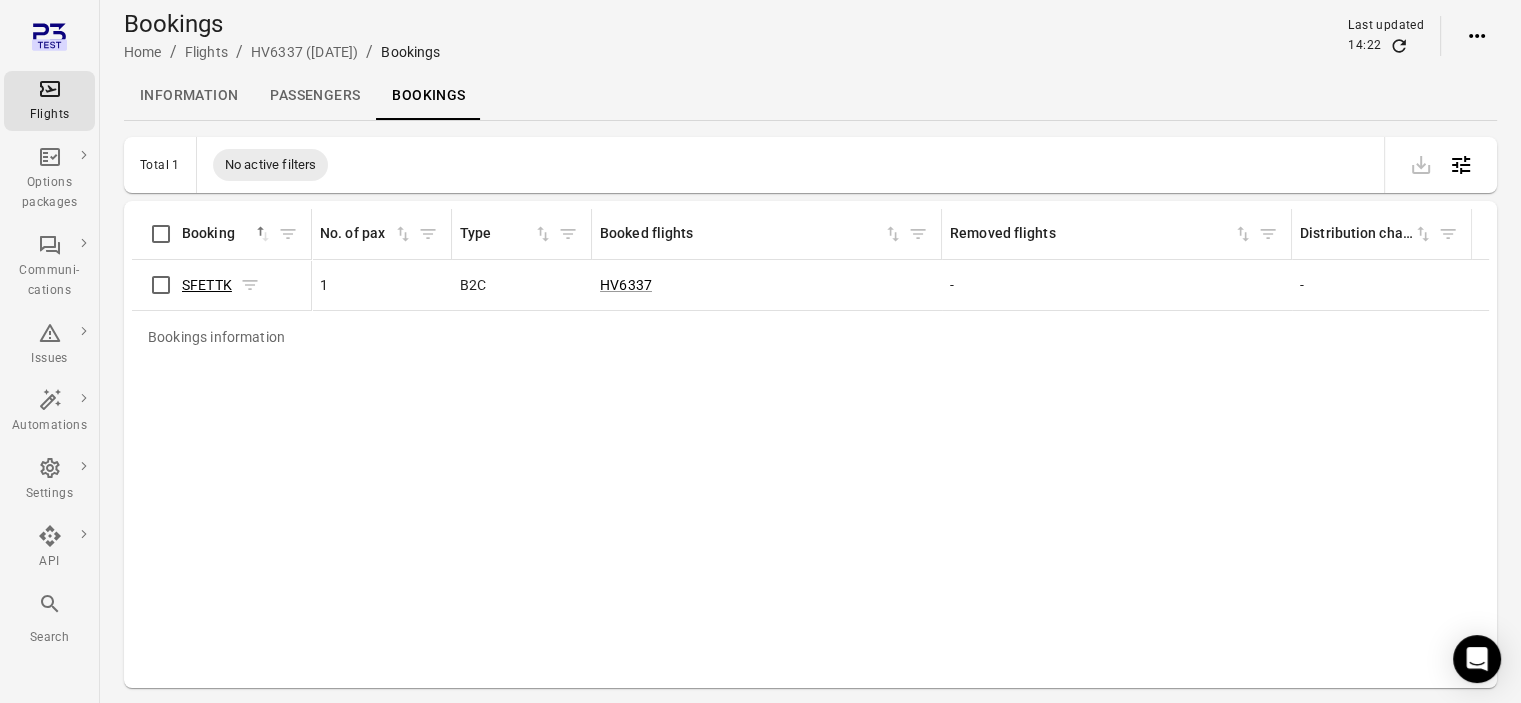 click on "SFETTK" at bounding box center [207, 285] 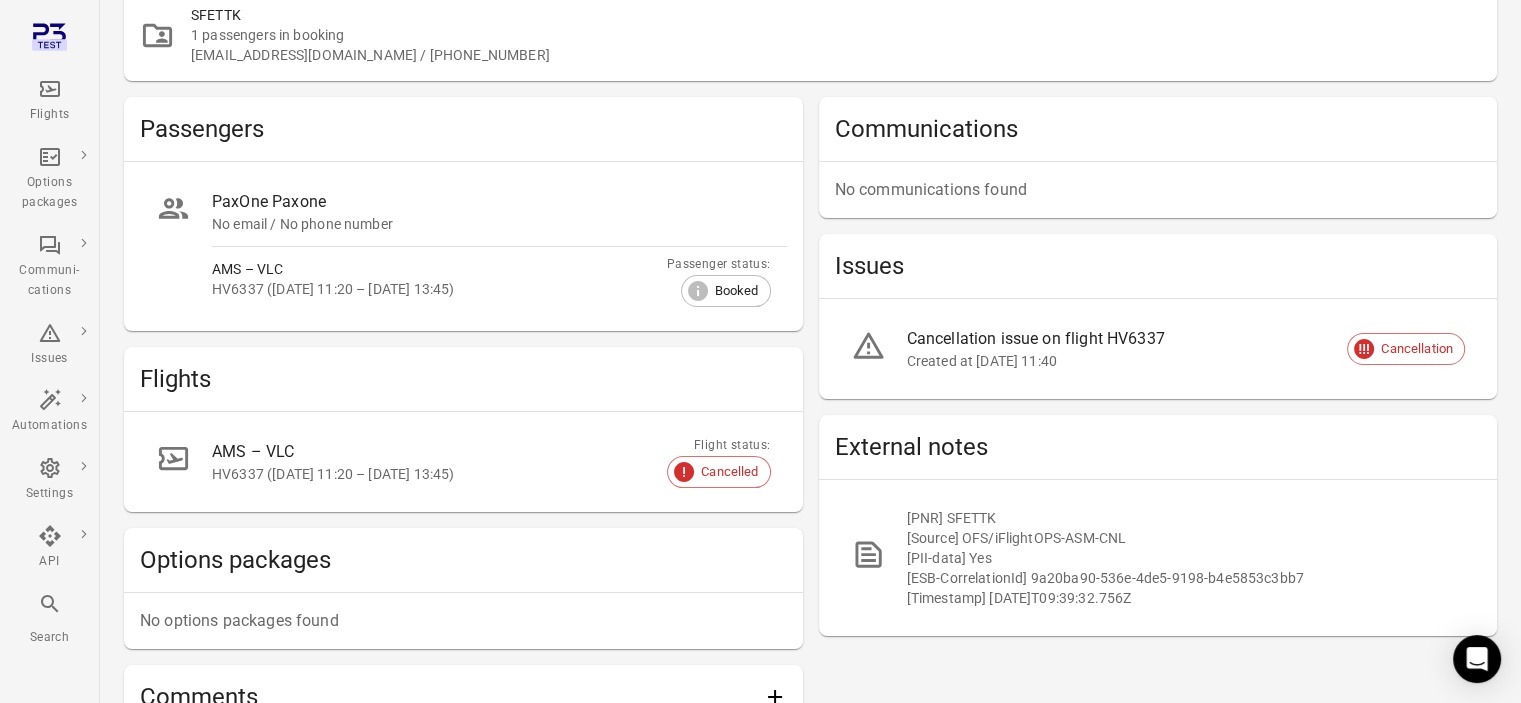 scroll, scrollTop: 200, scrollLeft: 0, axis: vertical 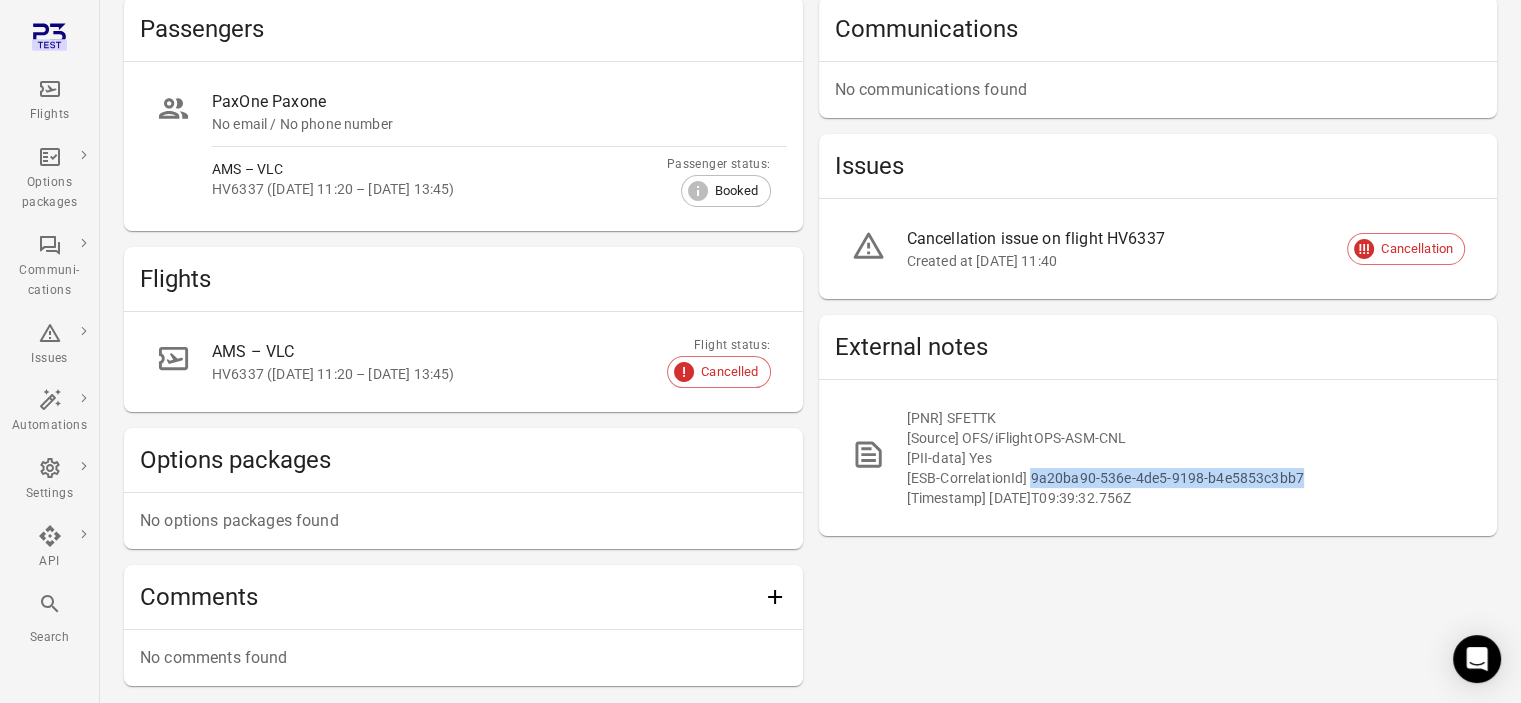 drag, startPoint x: 1029, startPoint y: 478, endPoint x: 1326, endPoint y: 483, distance: 297.04208 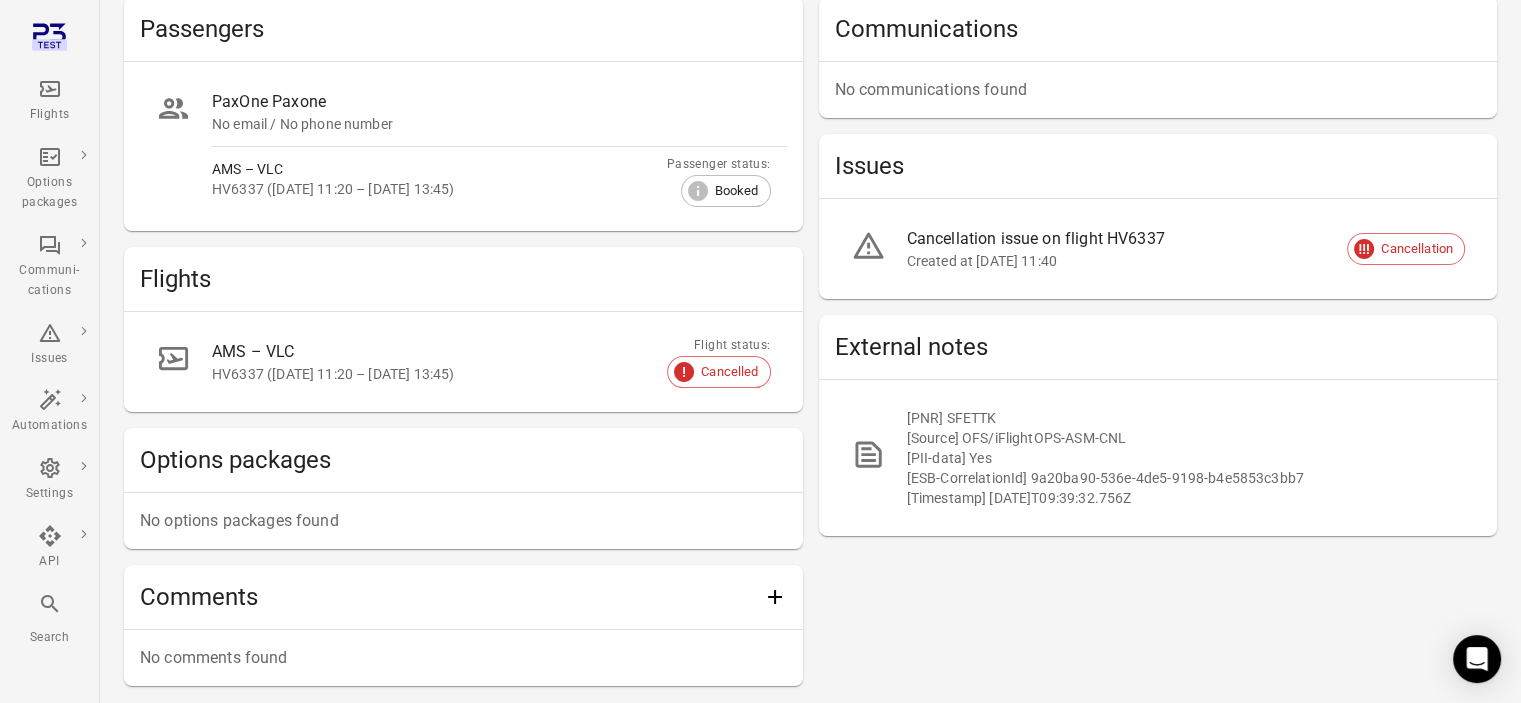 click on "[PNR] SFETTK
[Source] OFS/iFlightOPS-ASM-CNL
[PII-data] Yes
[ESB-CorrelationId] 9a20ba90-536e-4de5-9198-b4e5853c3bb7
[Timestamp] [DATE]T09:39:32.756Z" at bounding box center (1158, 458) 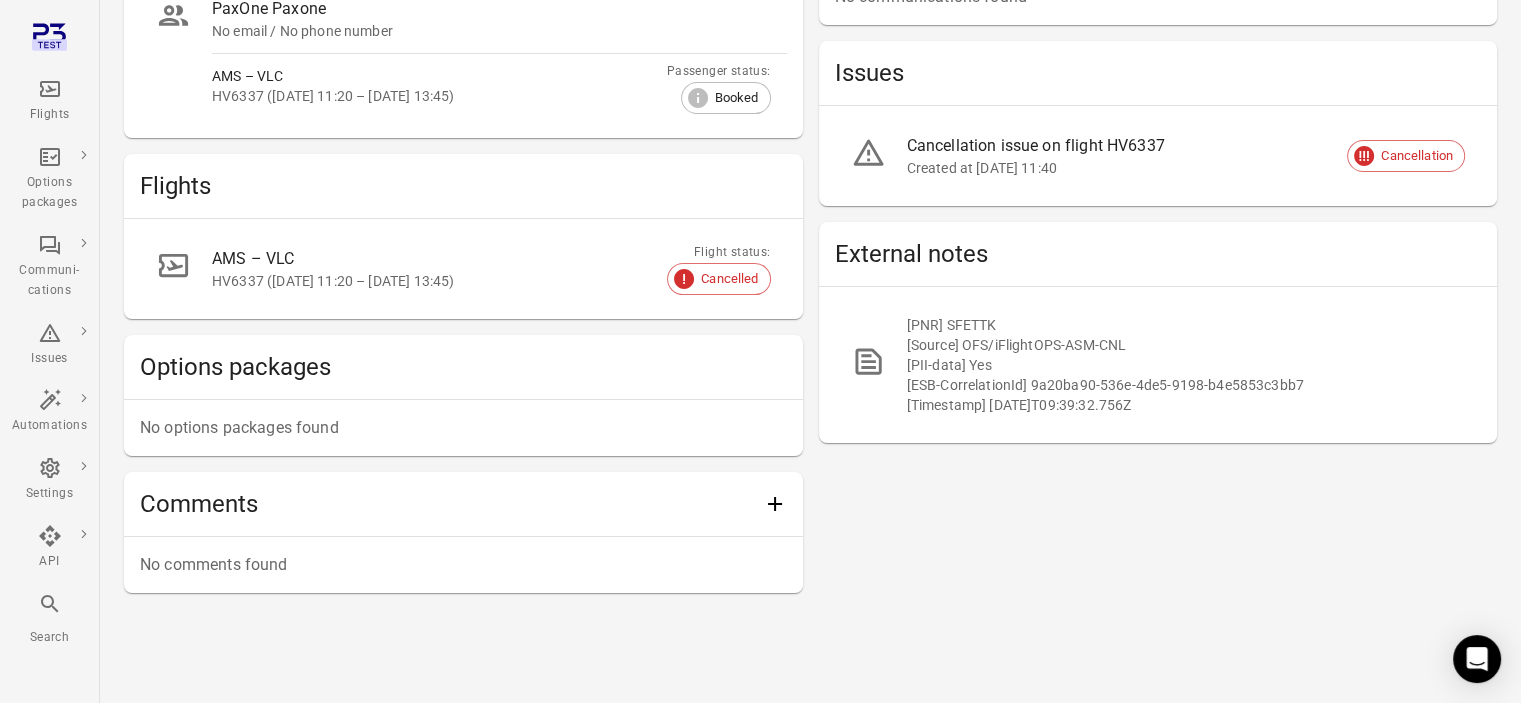 scroll, scrollTop: 0, scrollLeft: 0, axis: both 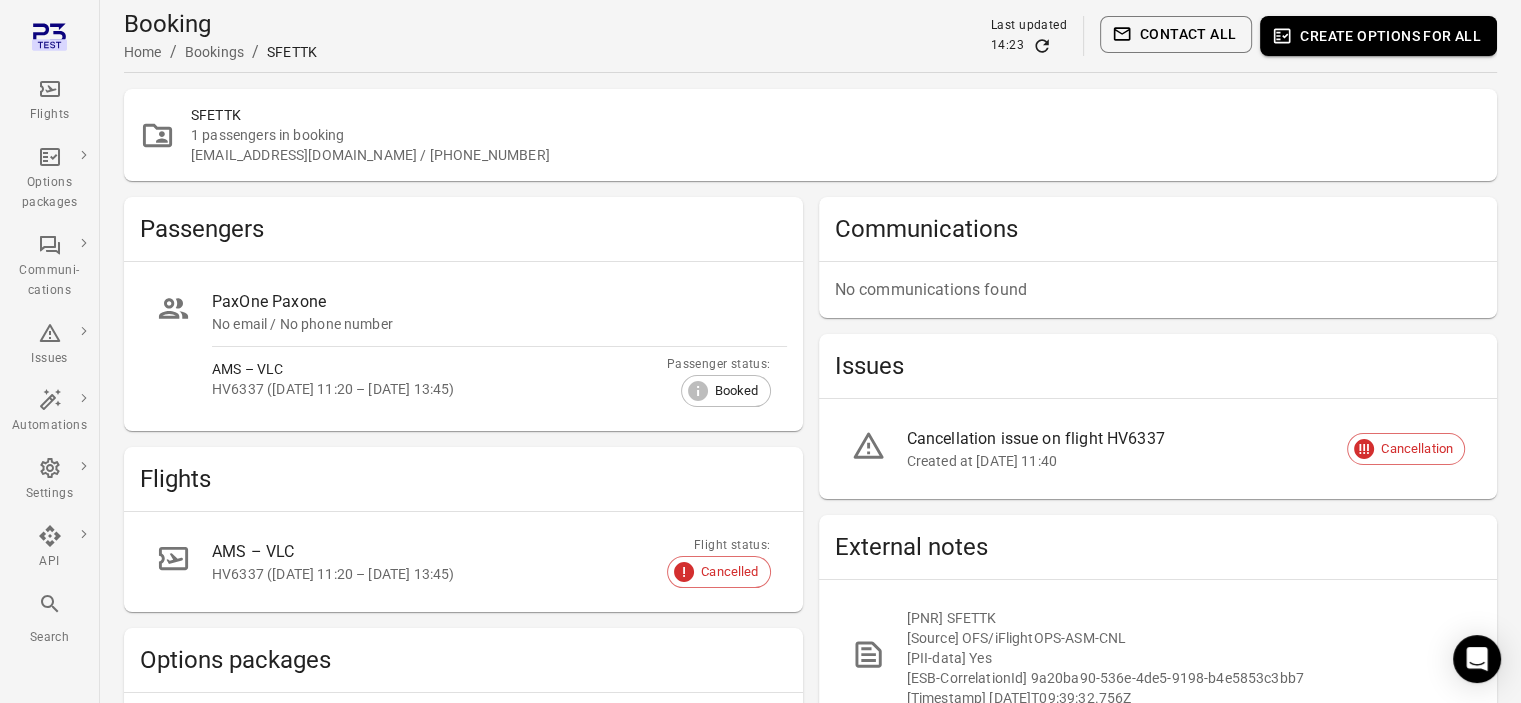 click on "Create options for all" at bounding box center [1378, 36] 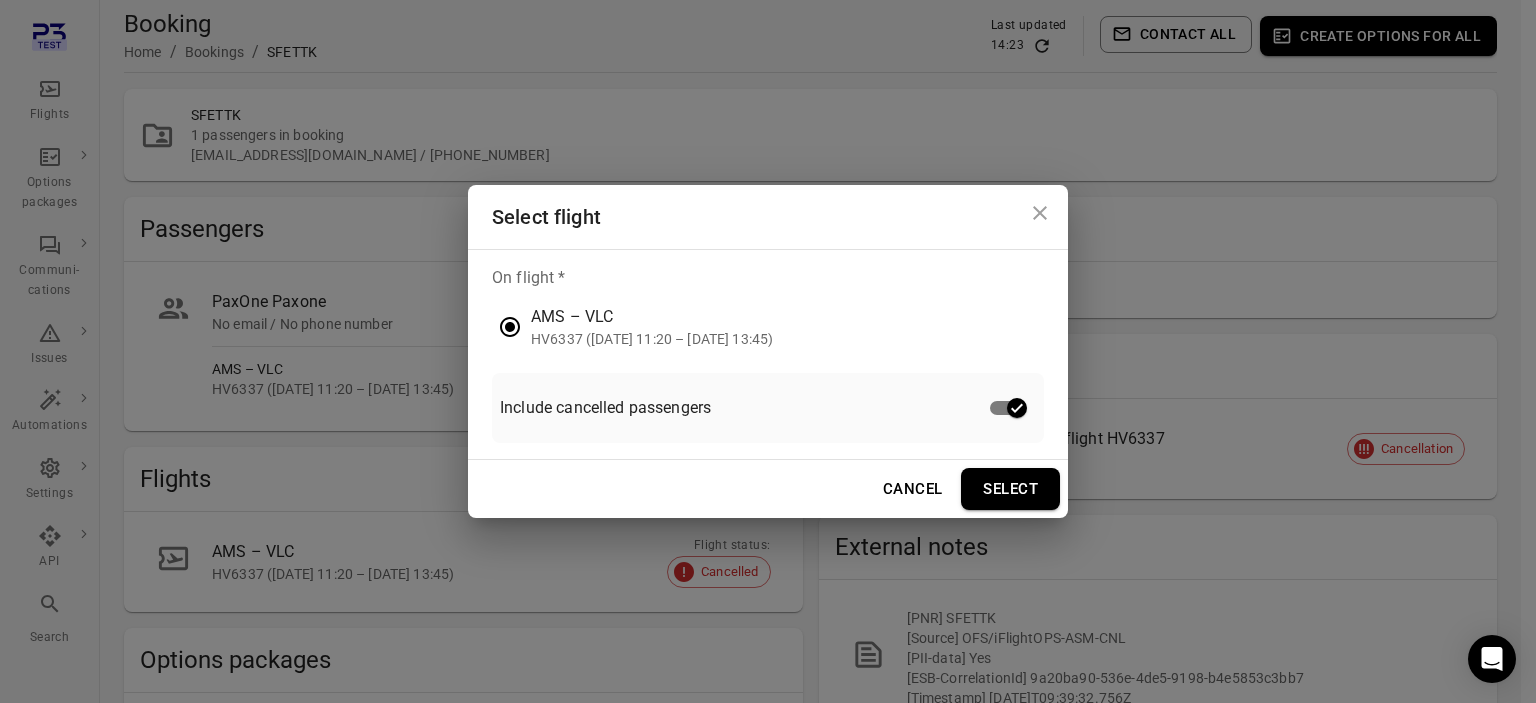 click on "Select" at bounding box center (1010, 489) 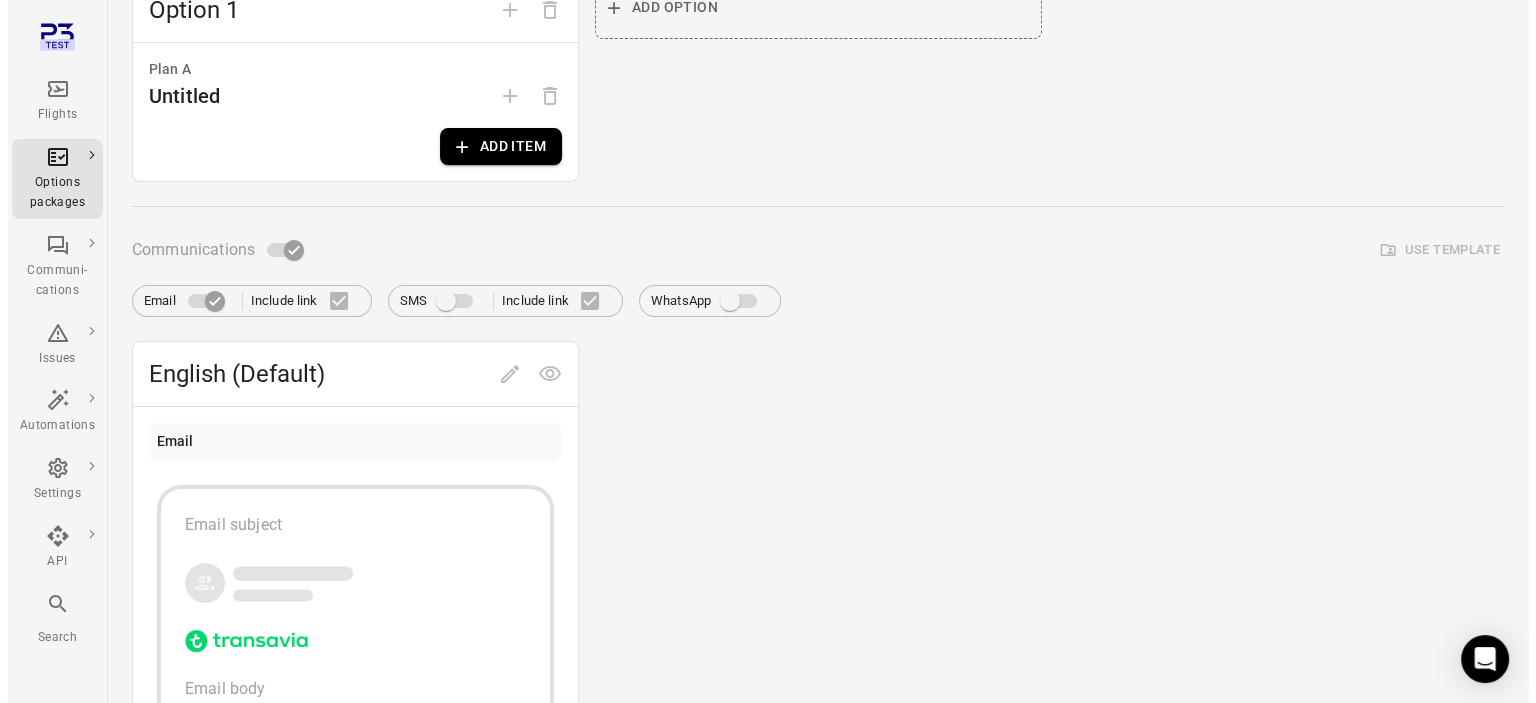 scroll, scrollTop: 0, scrollLeft: 0, axis: both 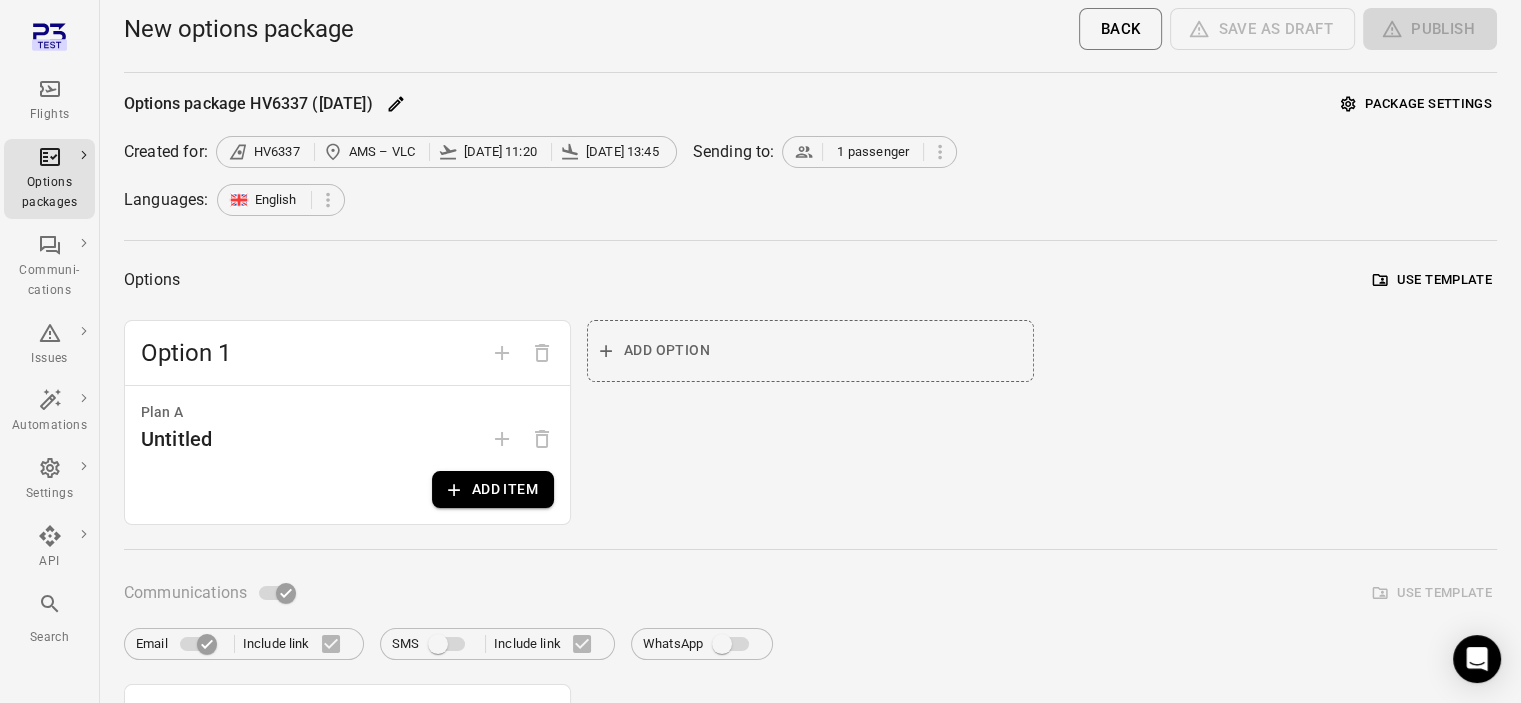click on "Use template" at bounding box center [1432, 280] 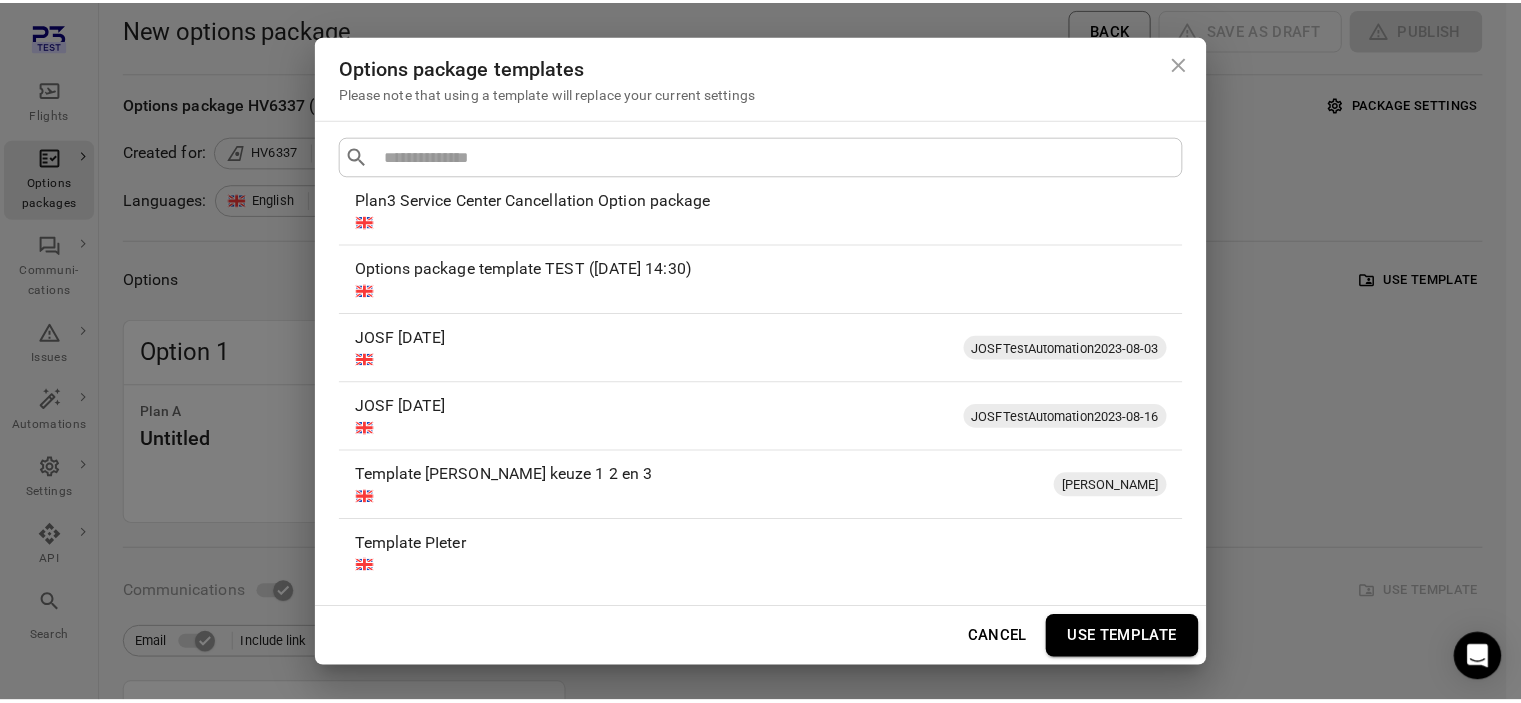 scroll, scrollTop: 1028, scrollLeft: 0, axis: vertical 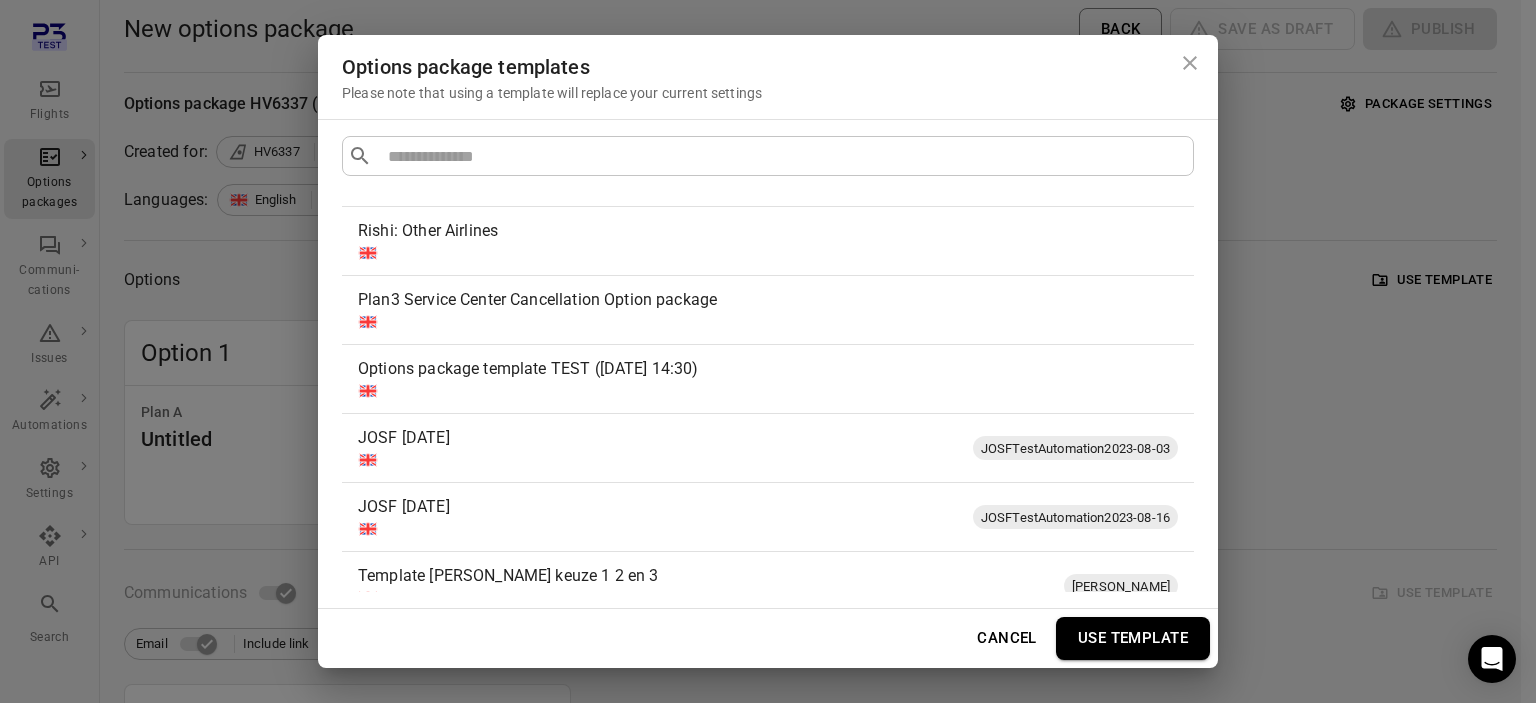 click on "Plan3 Service Center Cancellation Option package" at bounding box center (764, 300) 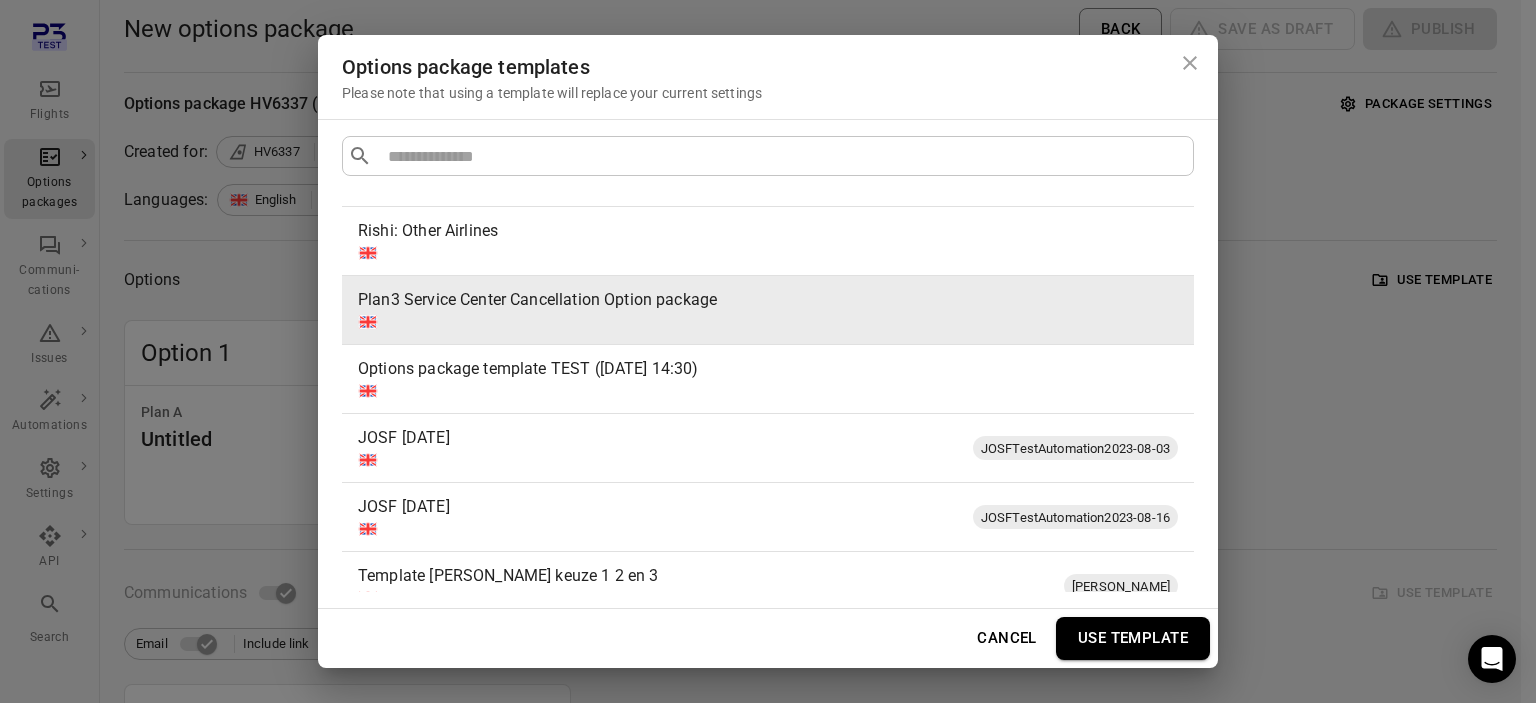 click on "Use template" at bounding box center [1133, 638] 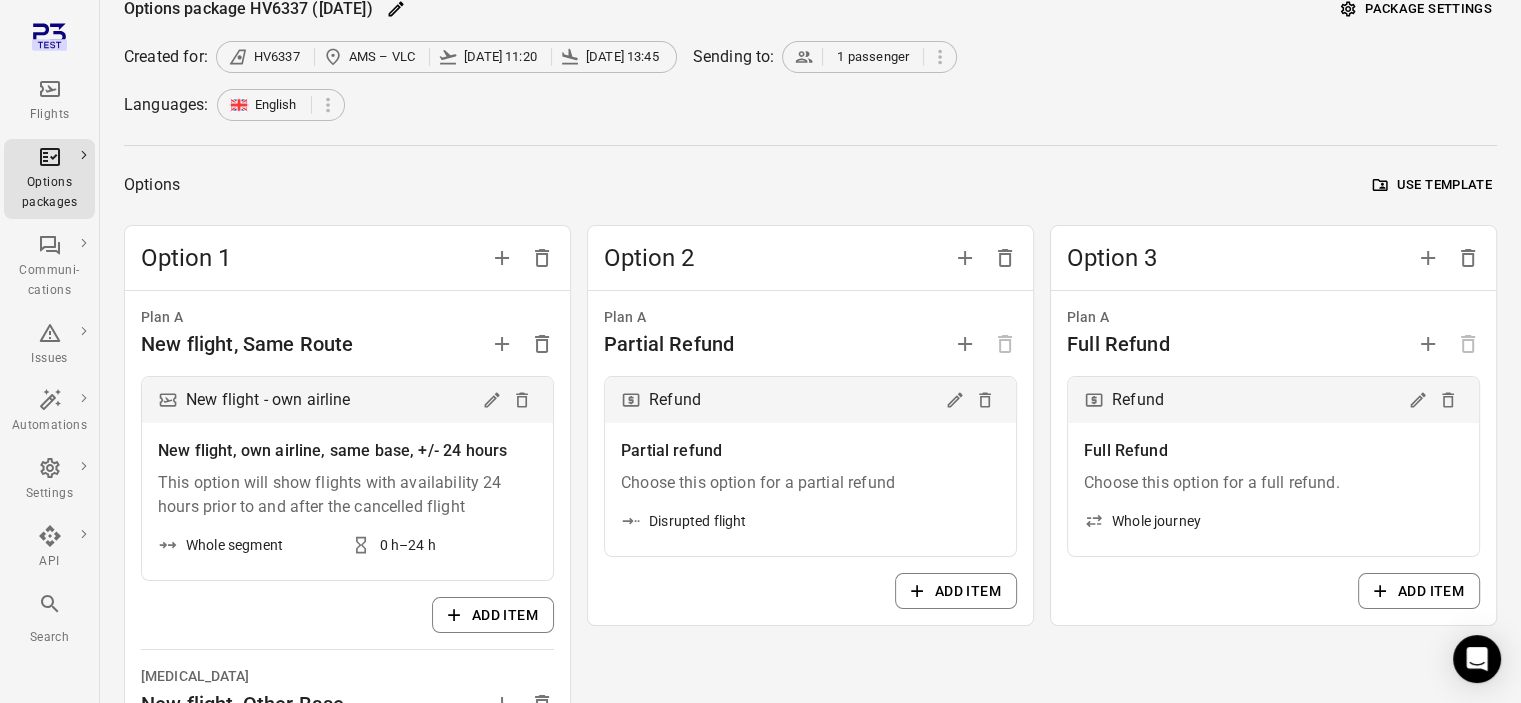 scroll, scrollTop: 0, scrollLeft: 0, axis: both 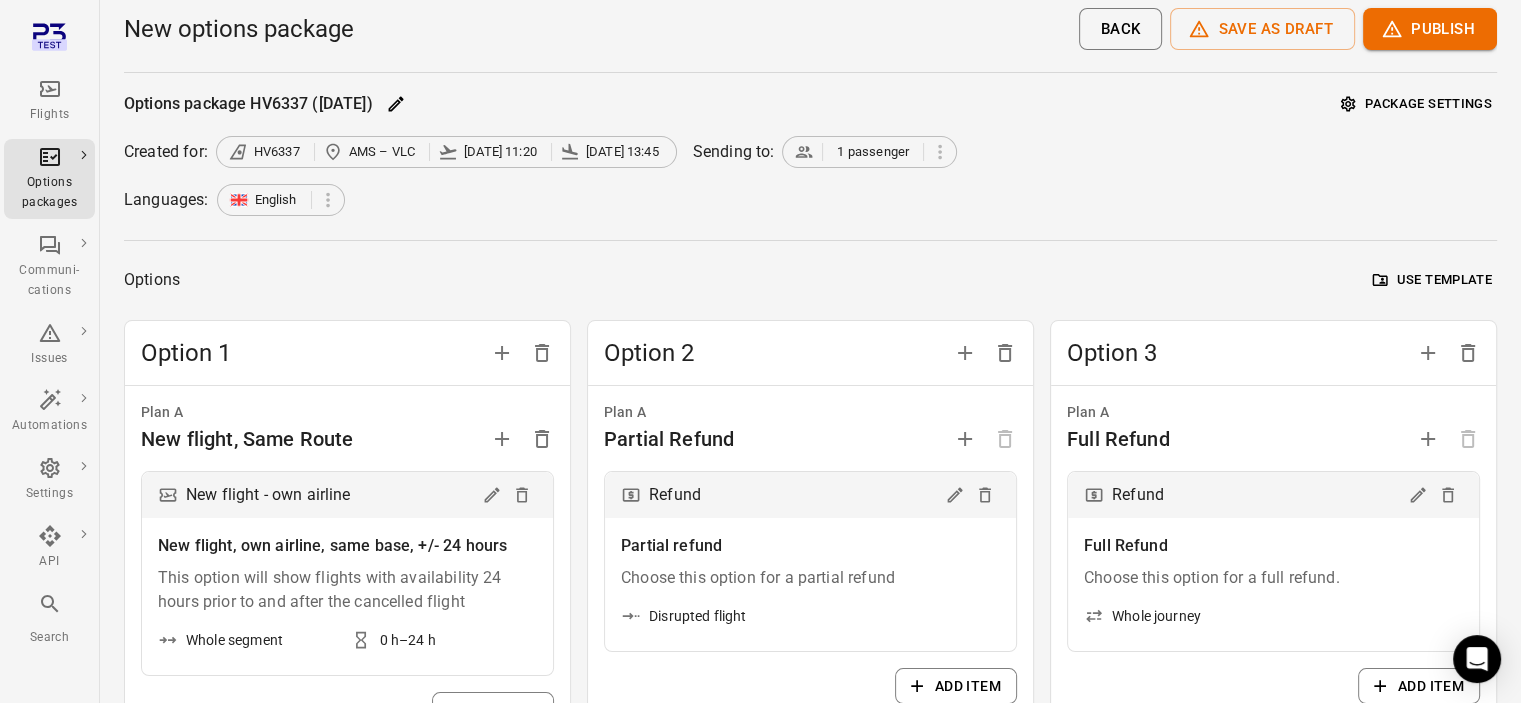 click on "Use template" at bounding box center (1432, 280) 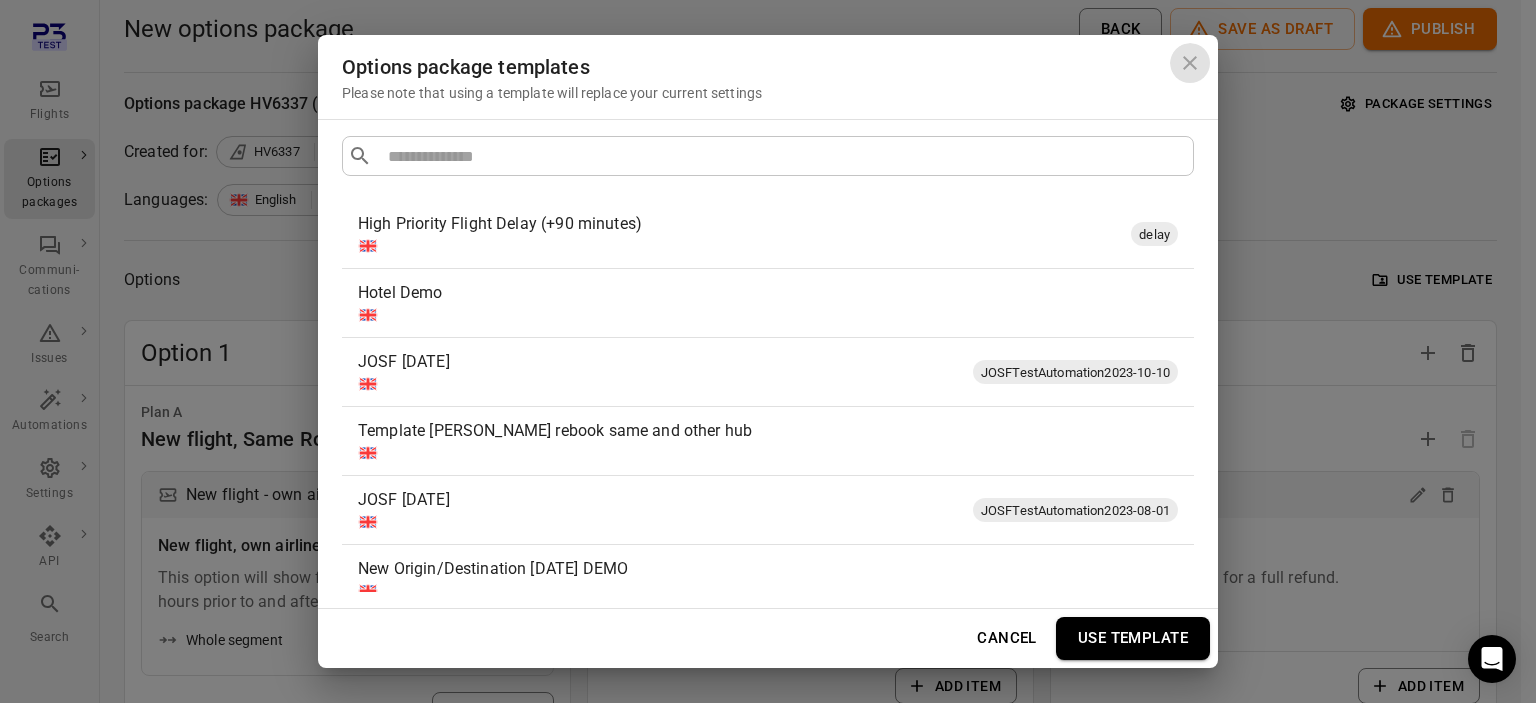 click 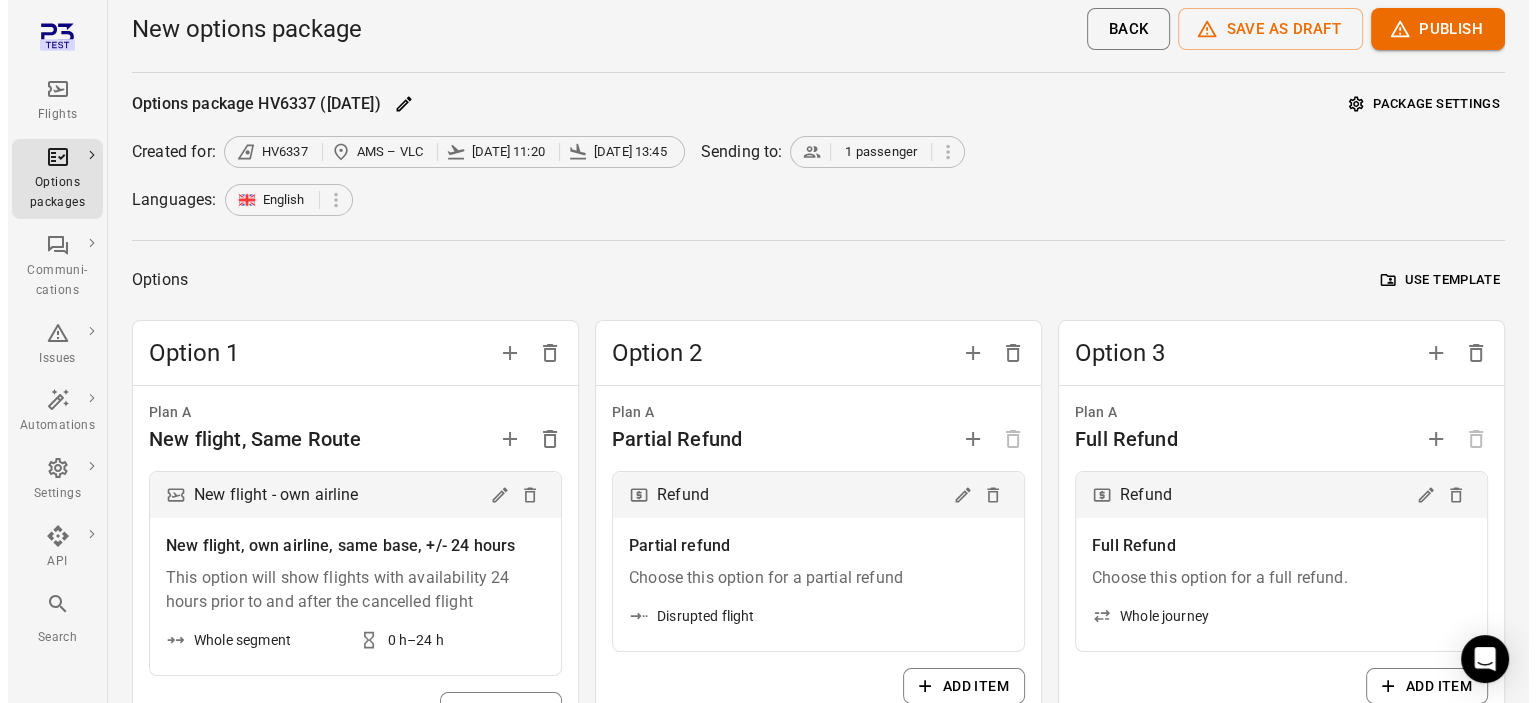 scroll, scrollTop: 200, scrollLeft: 0, axis: vertical 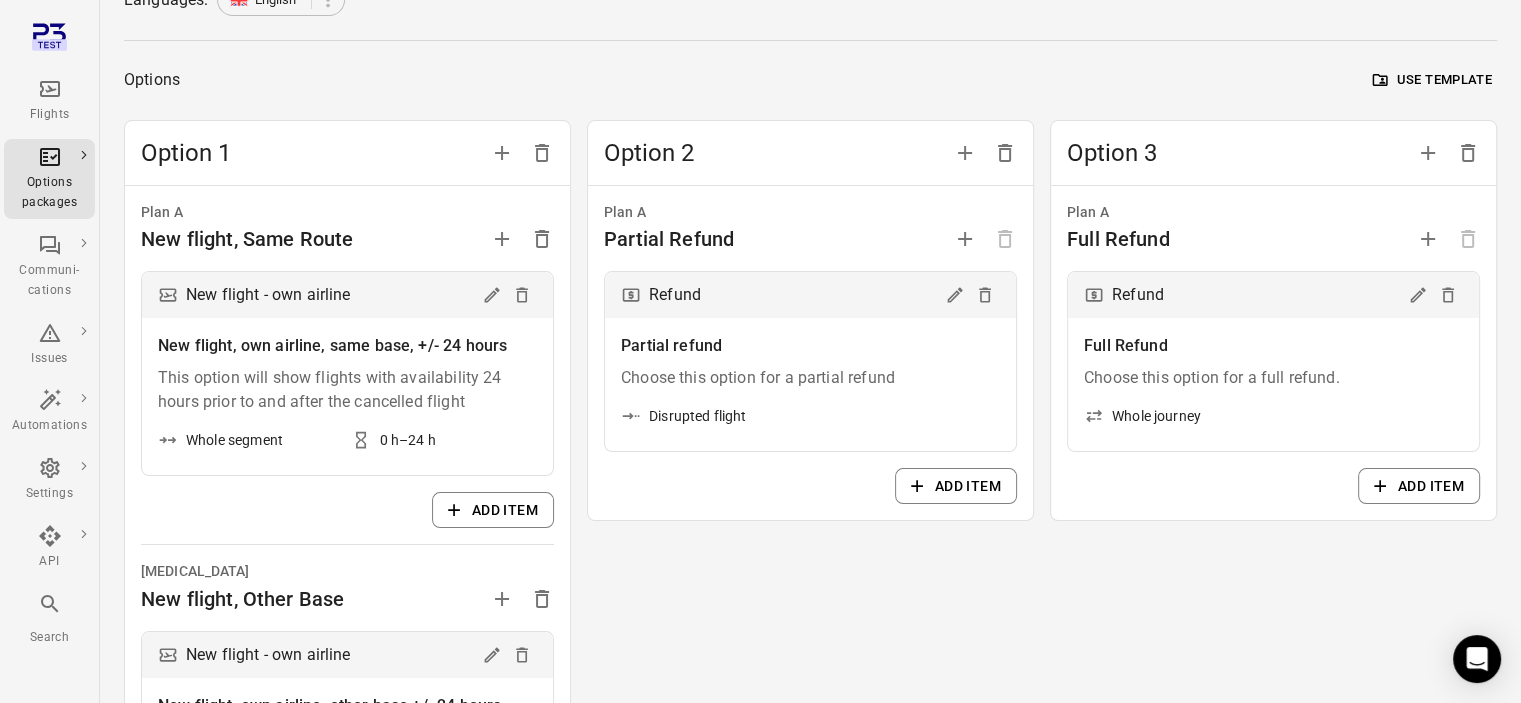 click on "New flight, own airline, same base, +/- 24 hours This option will show flights with availability 24 hours prior to and after the cancelled flight Whole segment 0 h–24 h" at bounding box center (347, 396) 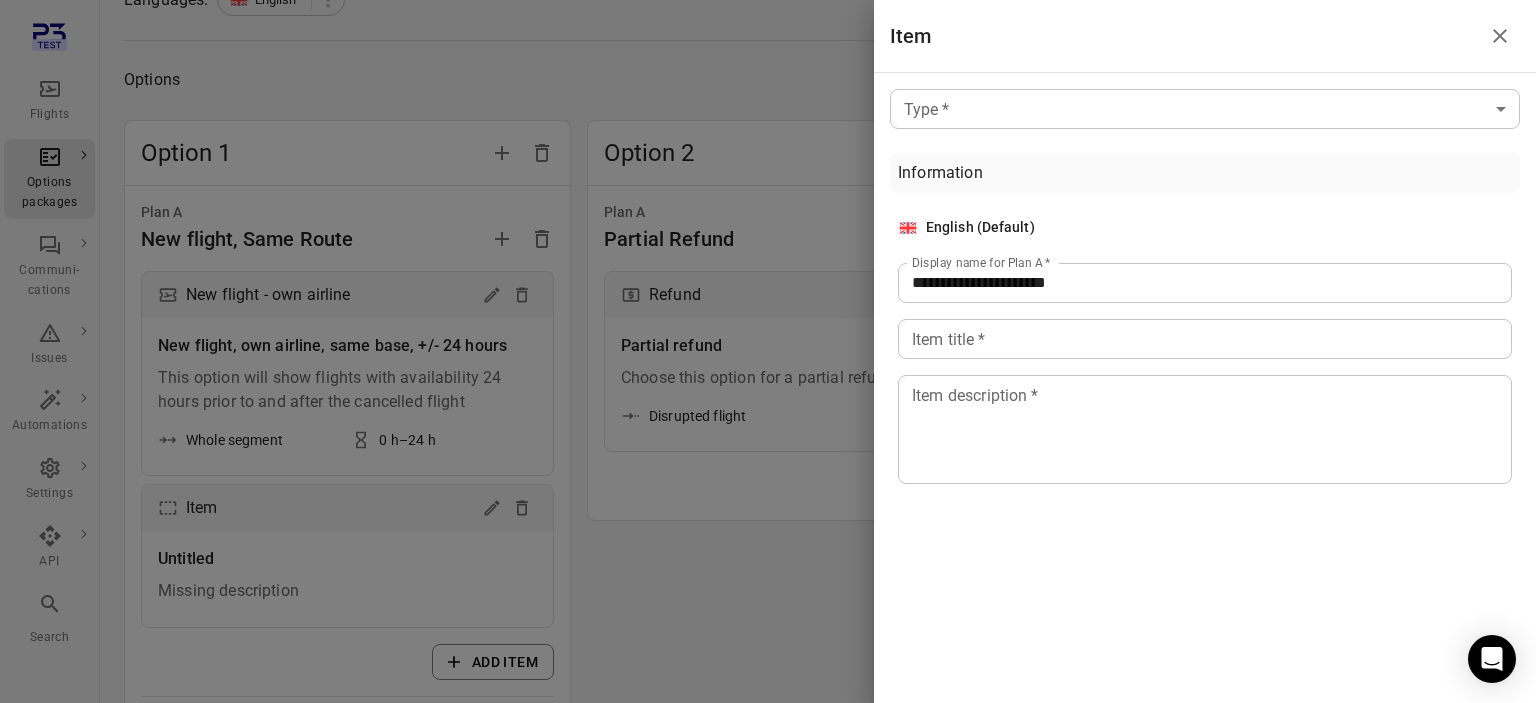 click 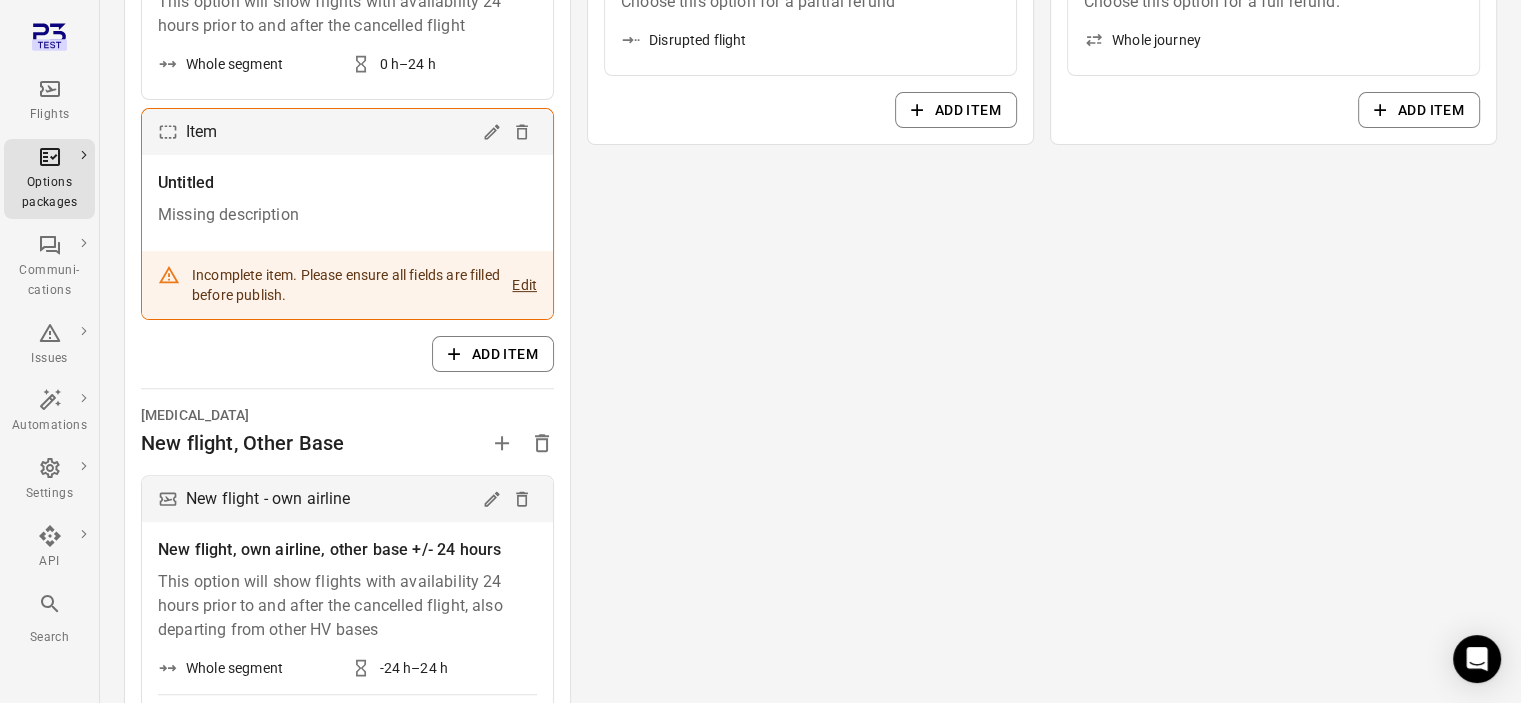scroll, scrollTop: 276, scrollLeft: 0, axis: vertical 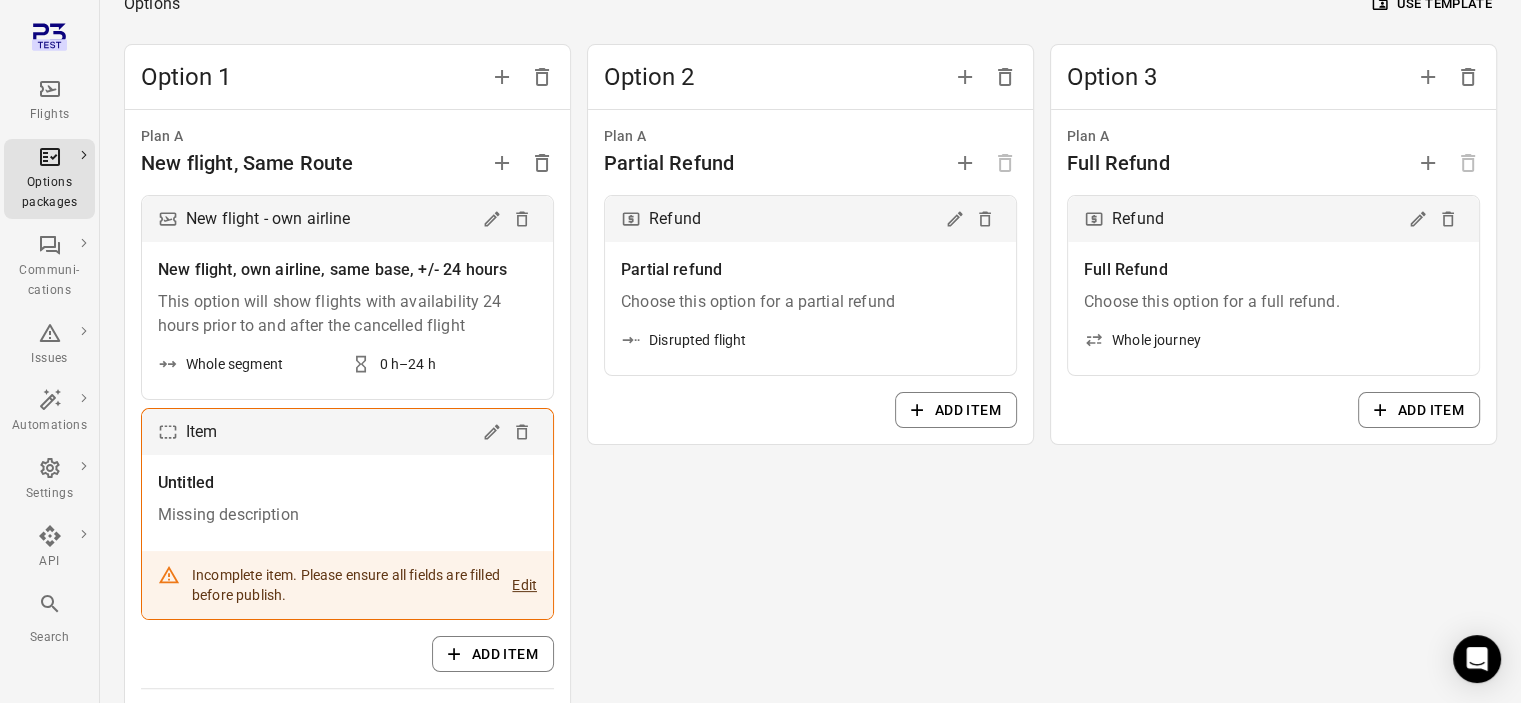 click 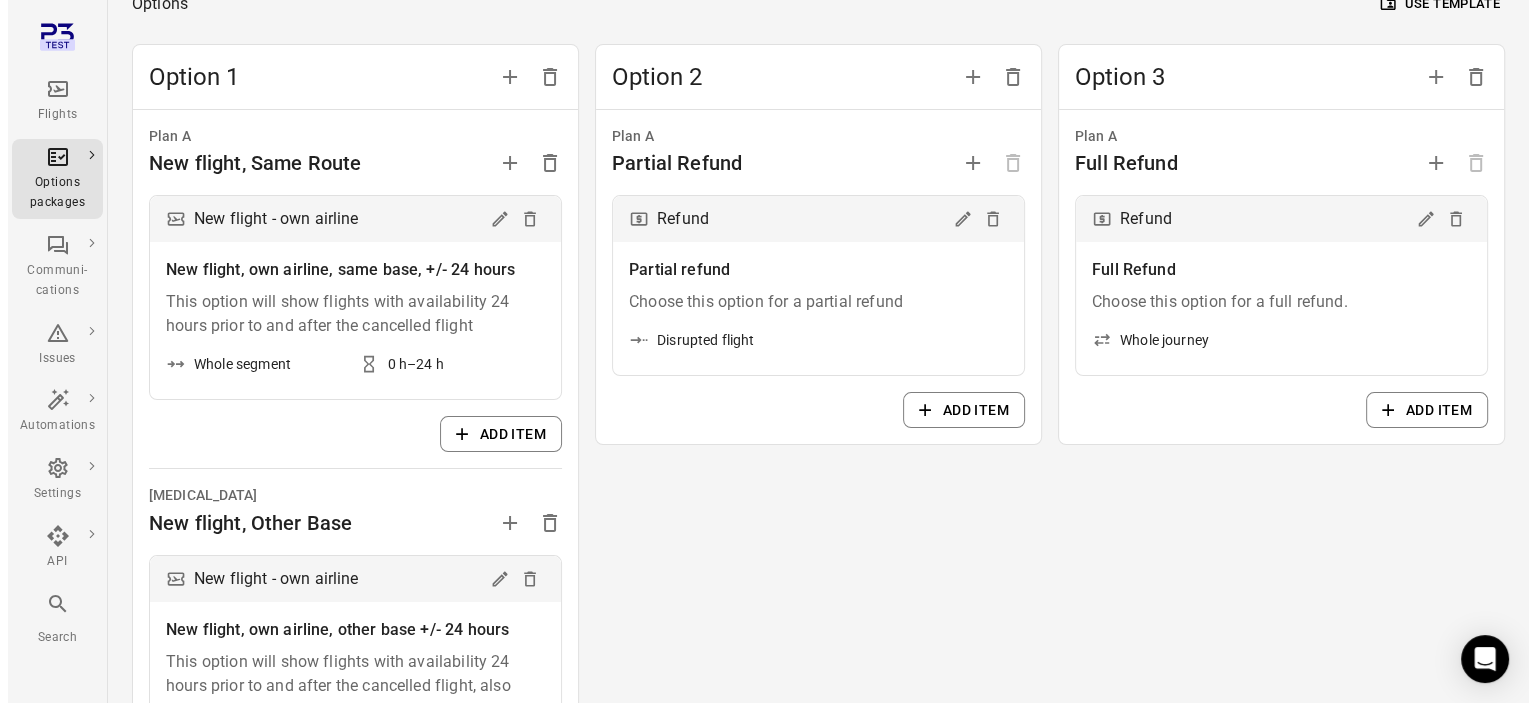 scroll, scrollTop: 0, scrollLeft: 0, axis: both 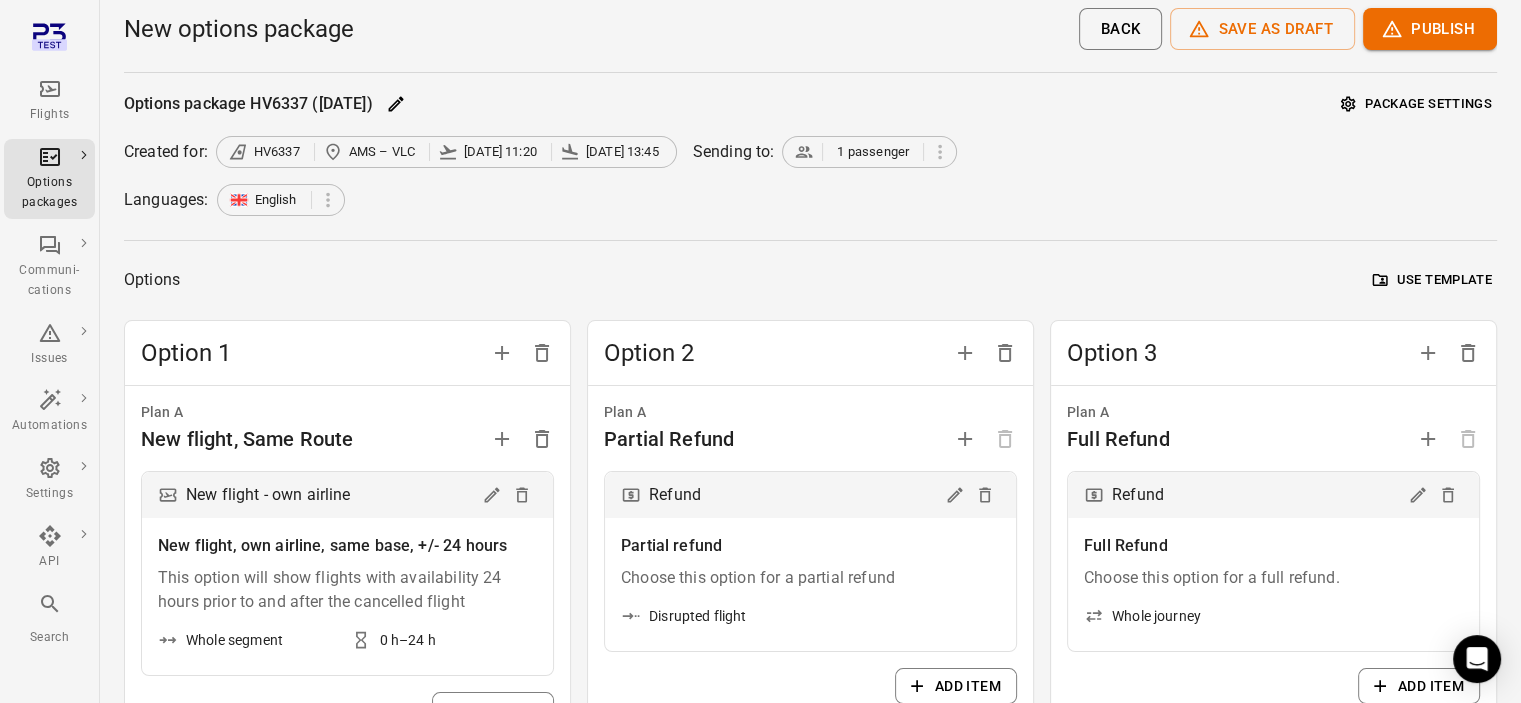 click on "Package settings" at bounding box center (1416, 104) 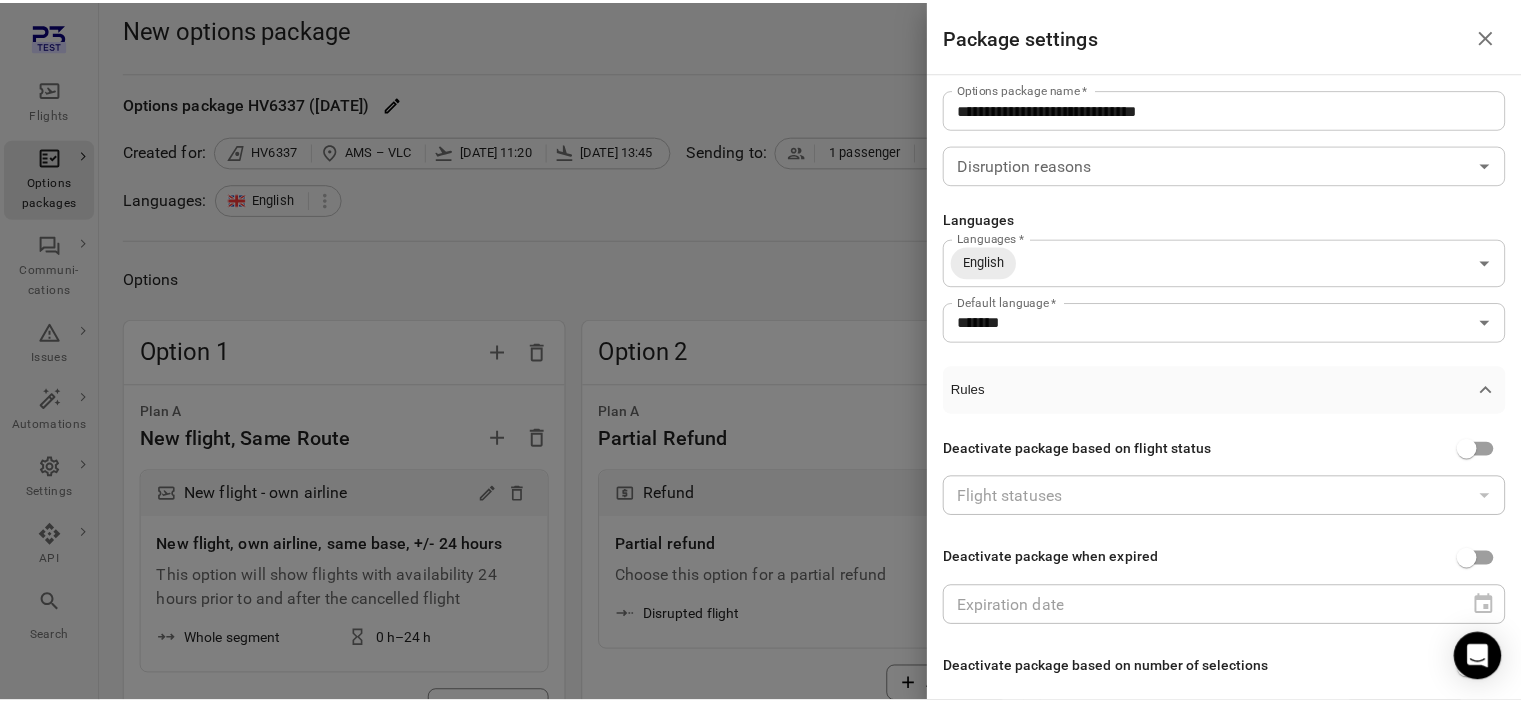 scroll, scrollTop: 0, scrollLeft: 0, axis: both 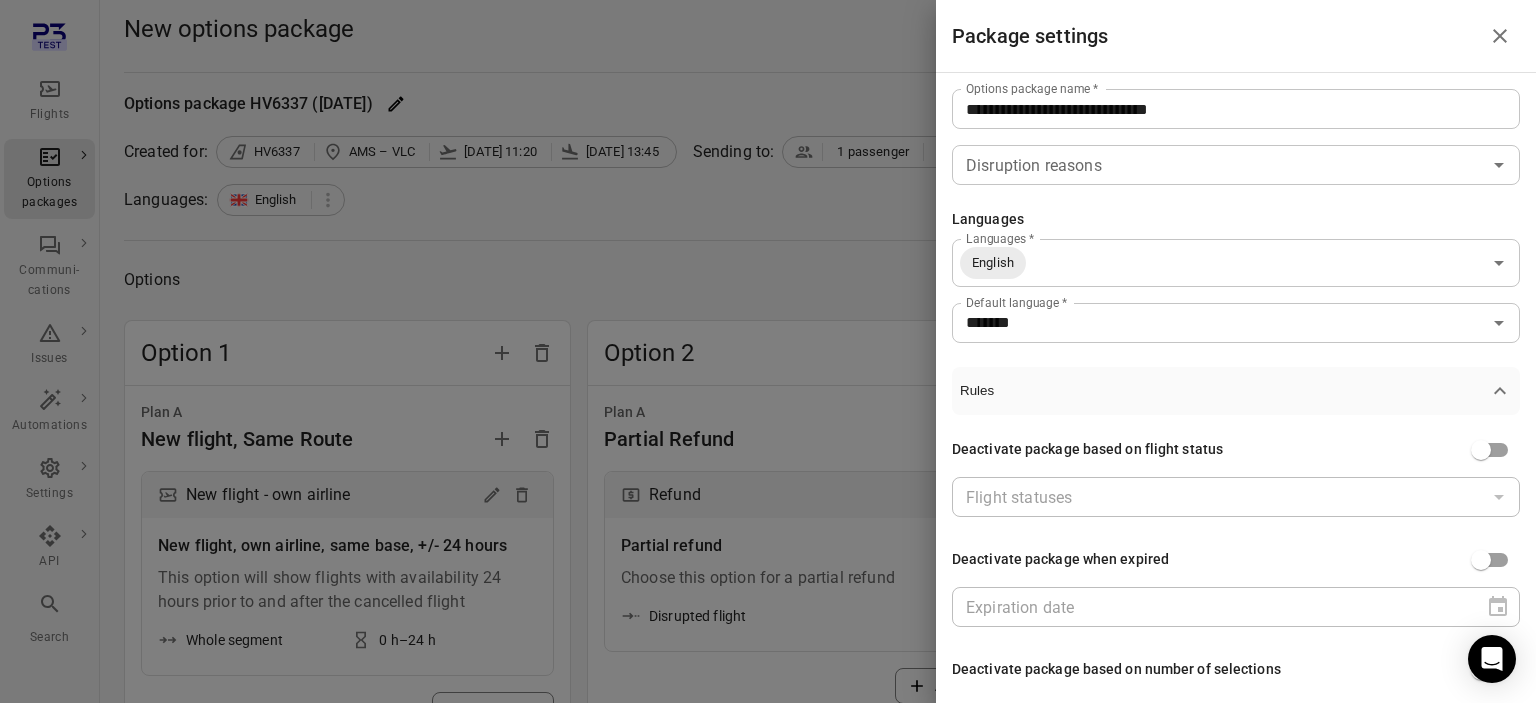 click 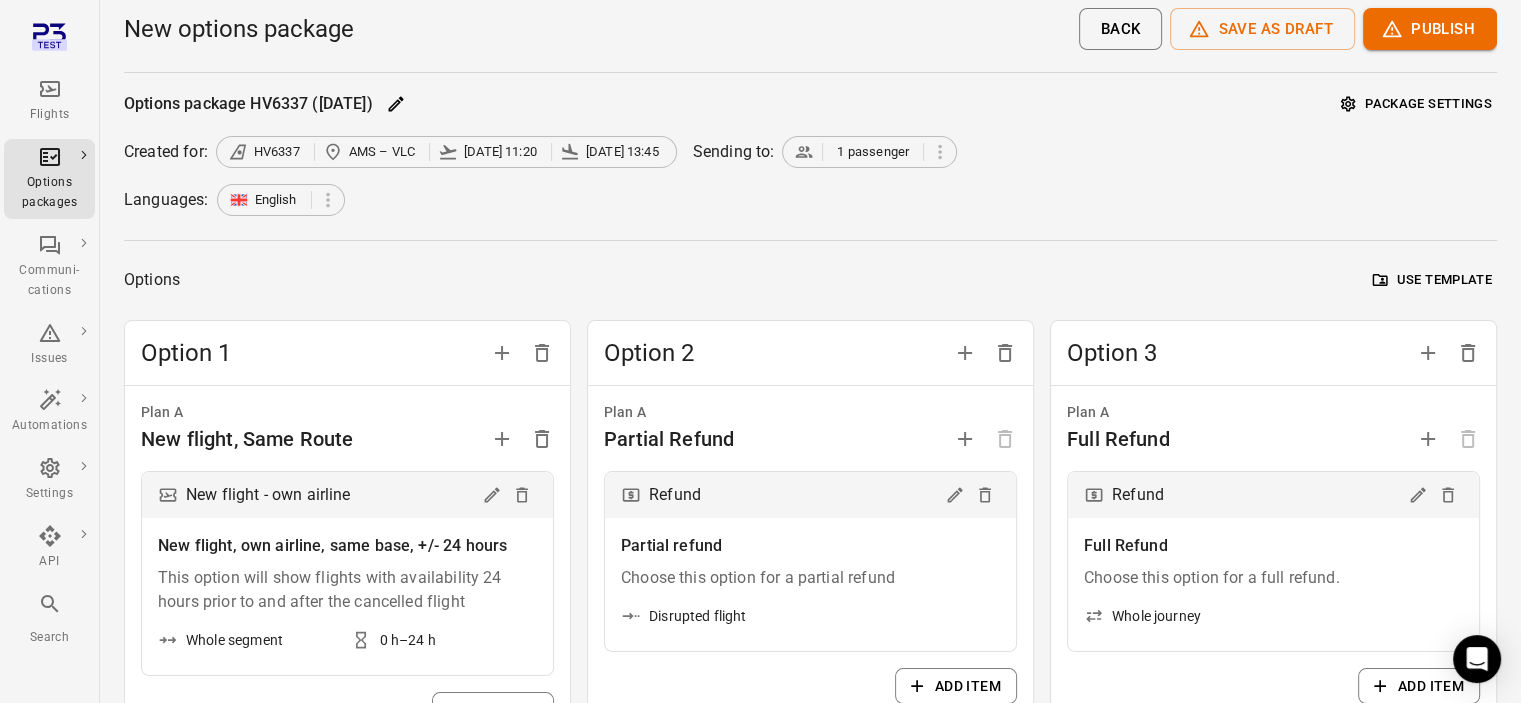 click on "Publish" at bounding box center (1430, 29) 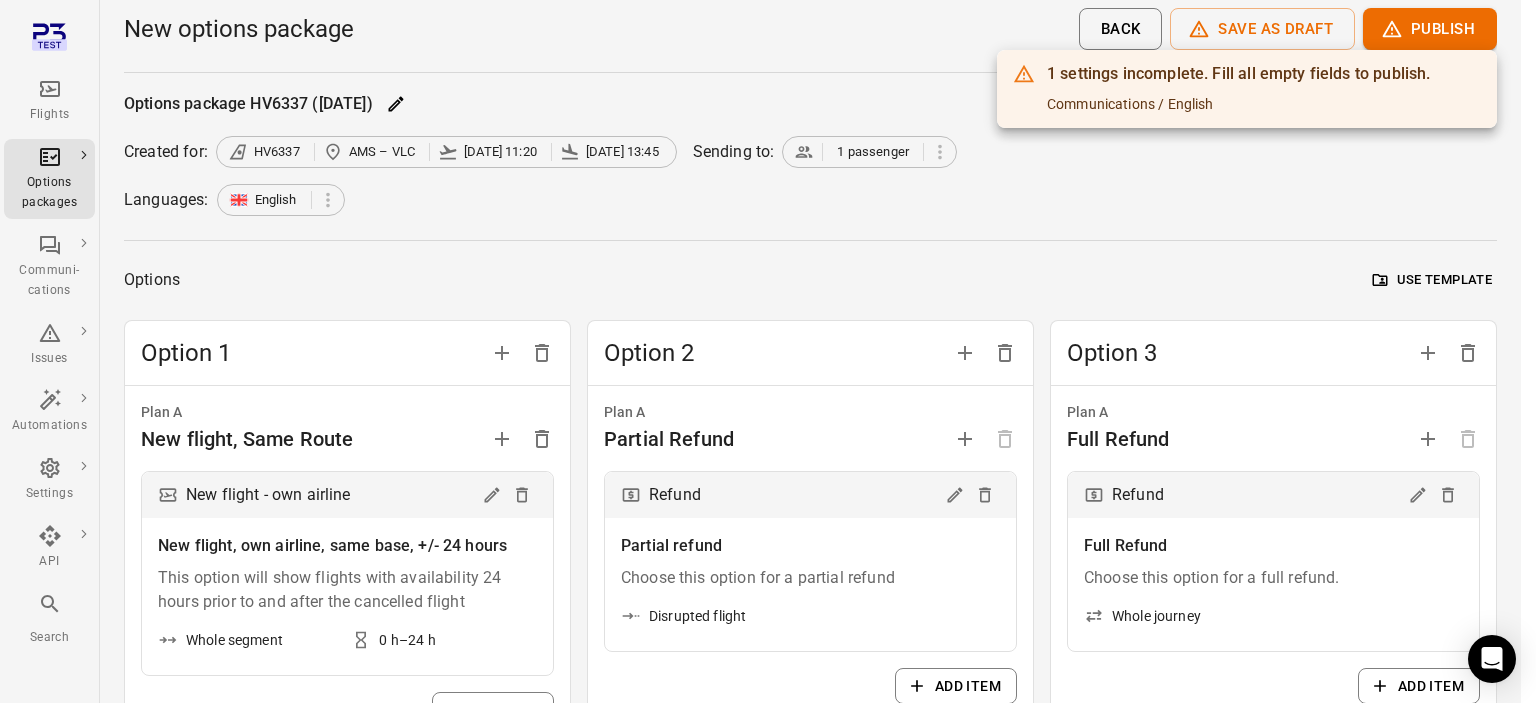 click at bounding box center [768, 351] 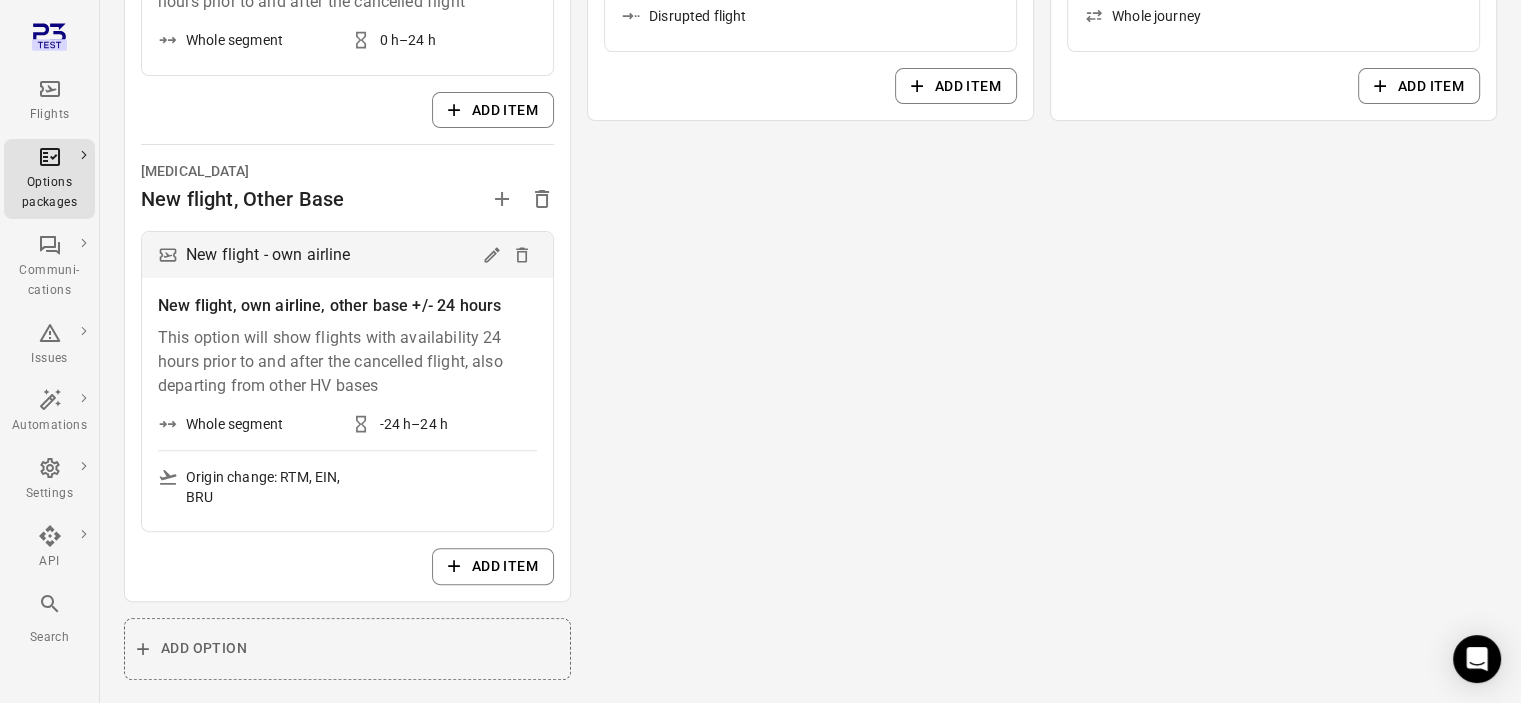 scroll, scrollTop: 1100, scrollLeft: 0, axis: vertical 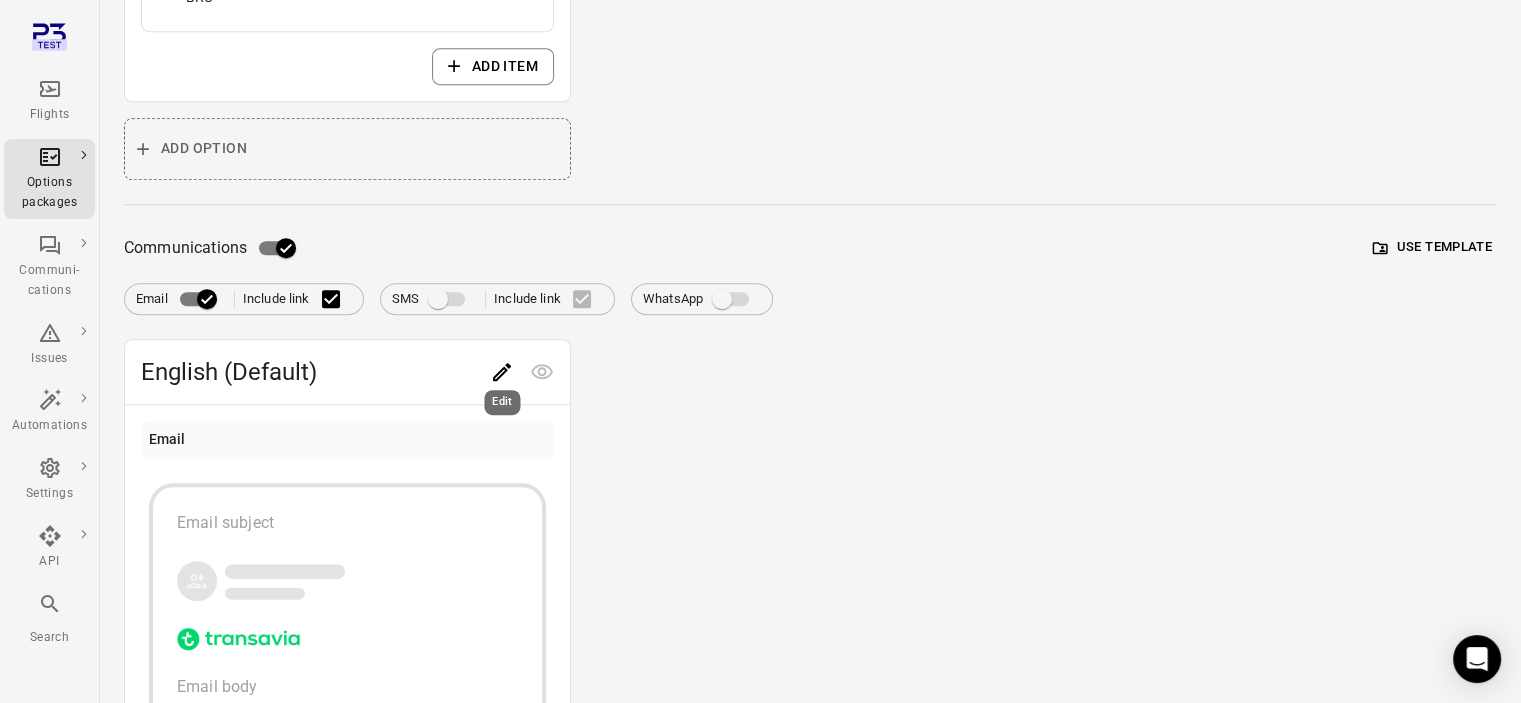 click 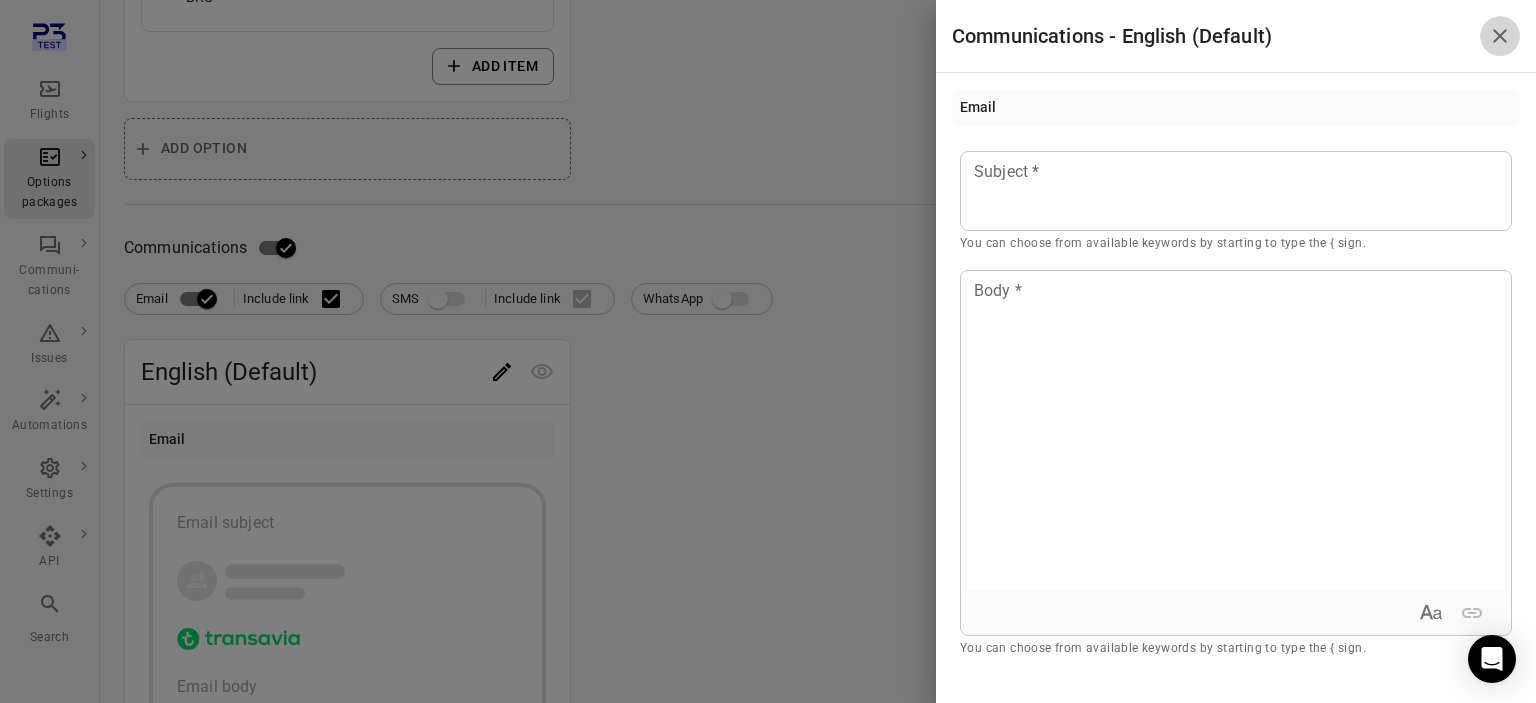 click 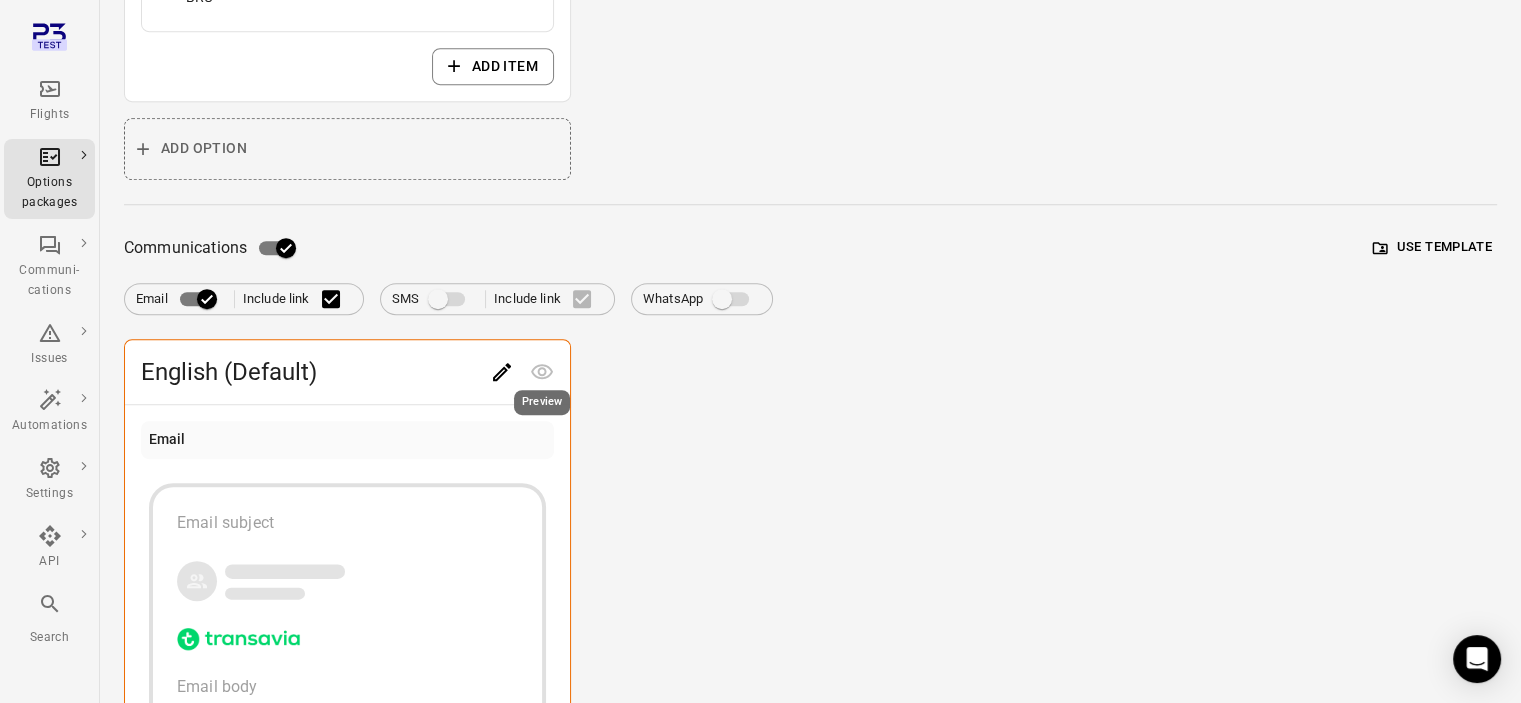 click at bounding box center [542, 370] 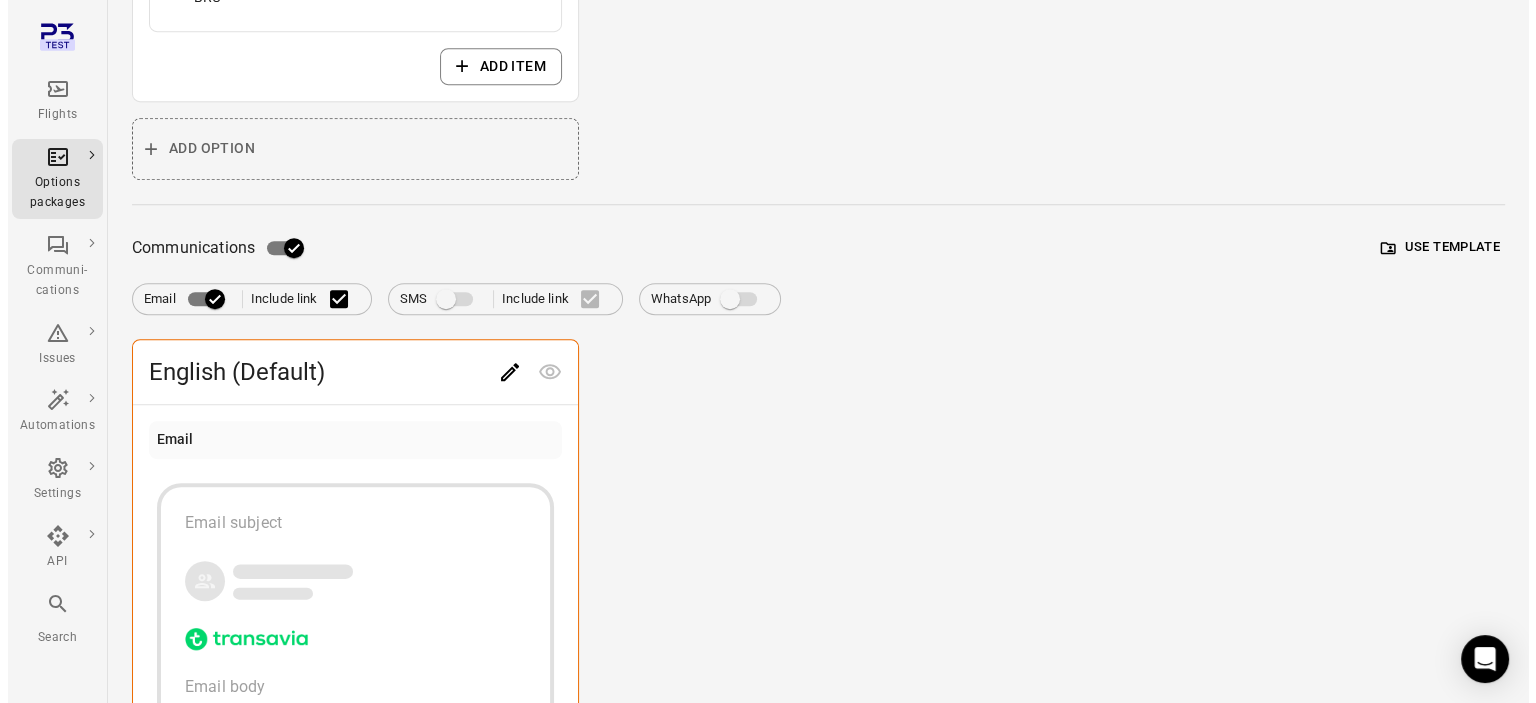 scroll, scrollTop: 1364, scrollLeft: 0, axis: vertical 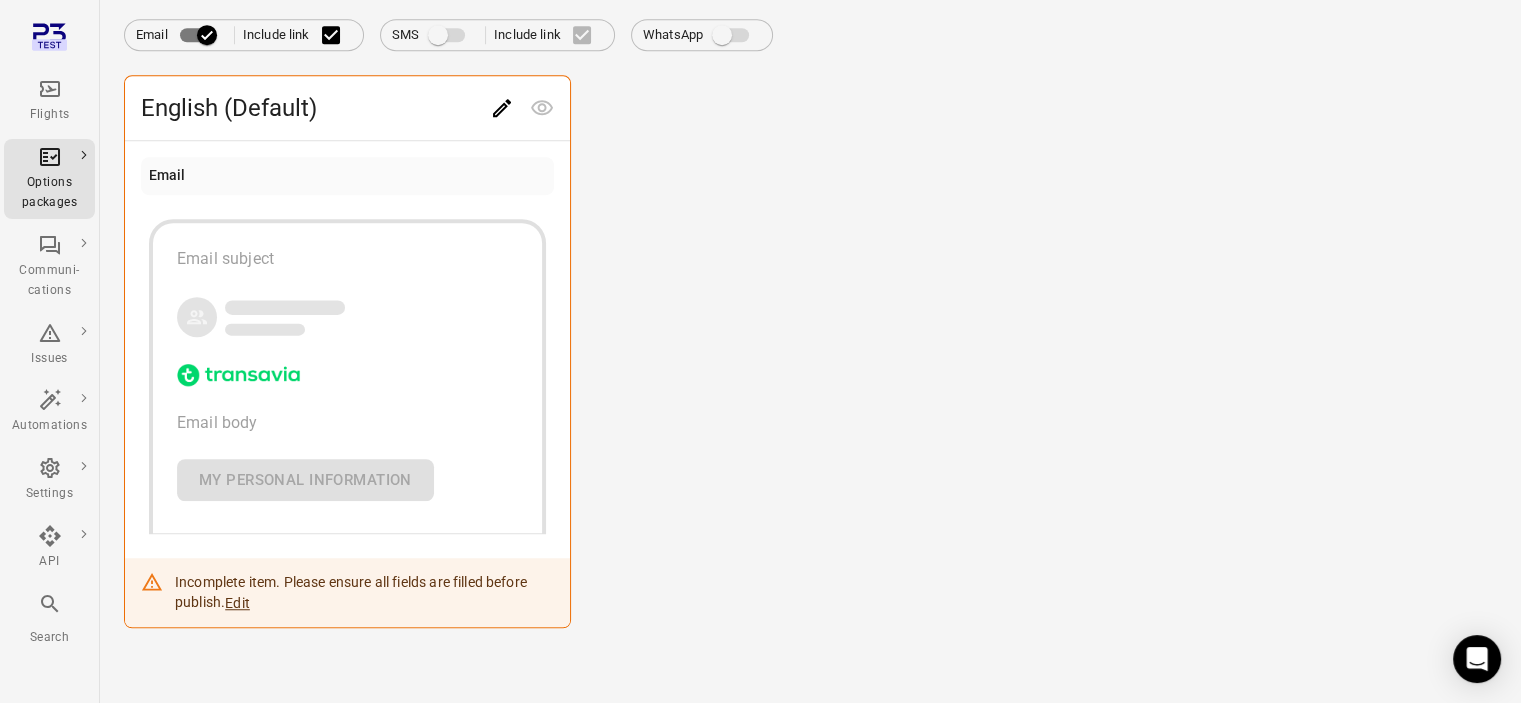 click on "Email body" at bounding box center [347, 423] 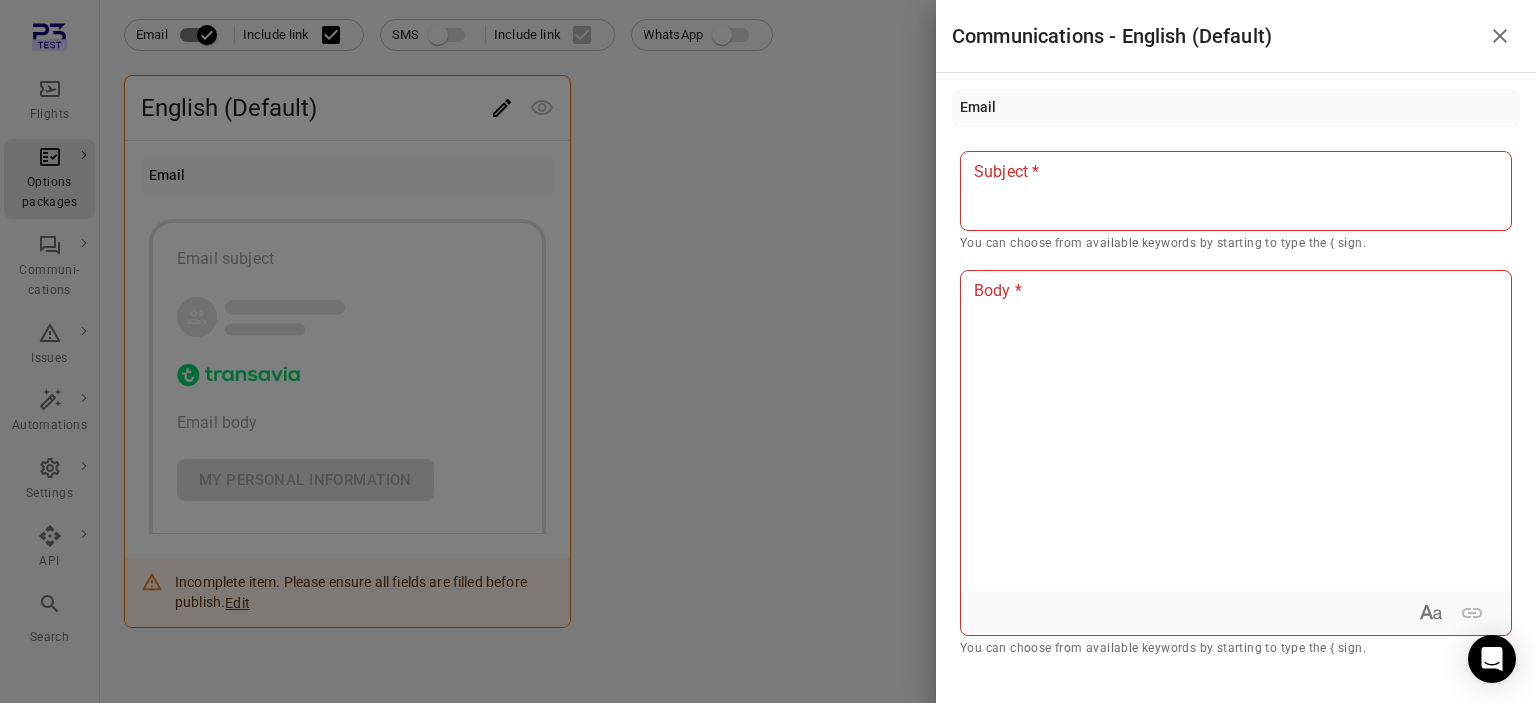 click at bounding box center (1236, 172) 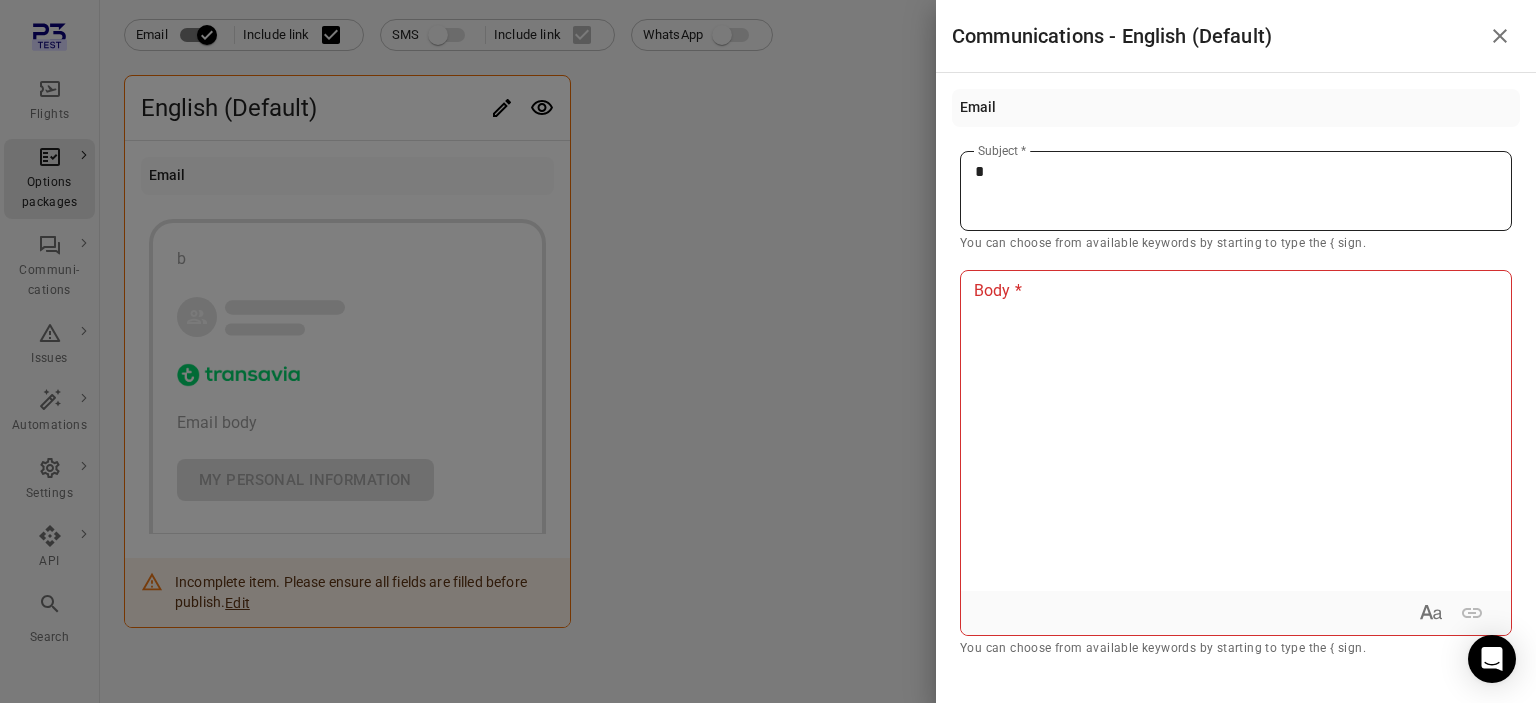type 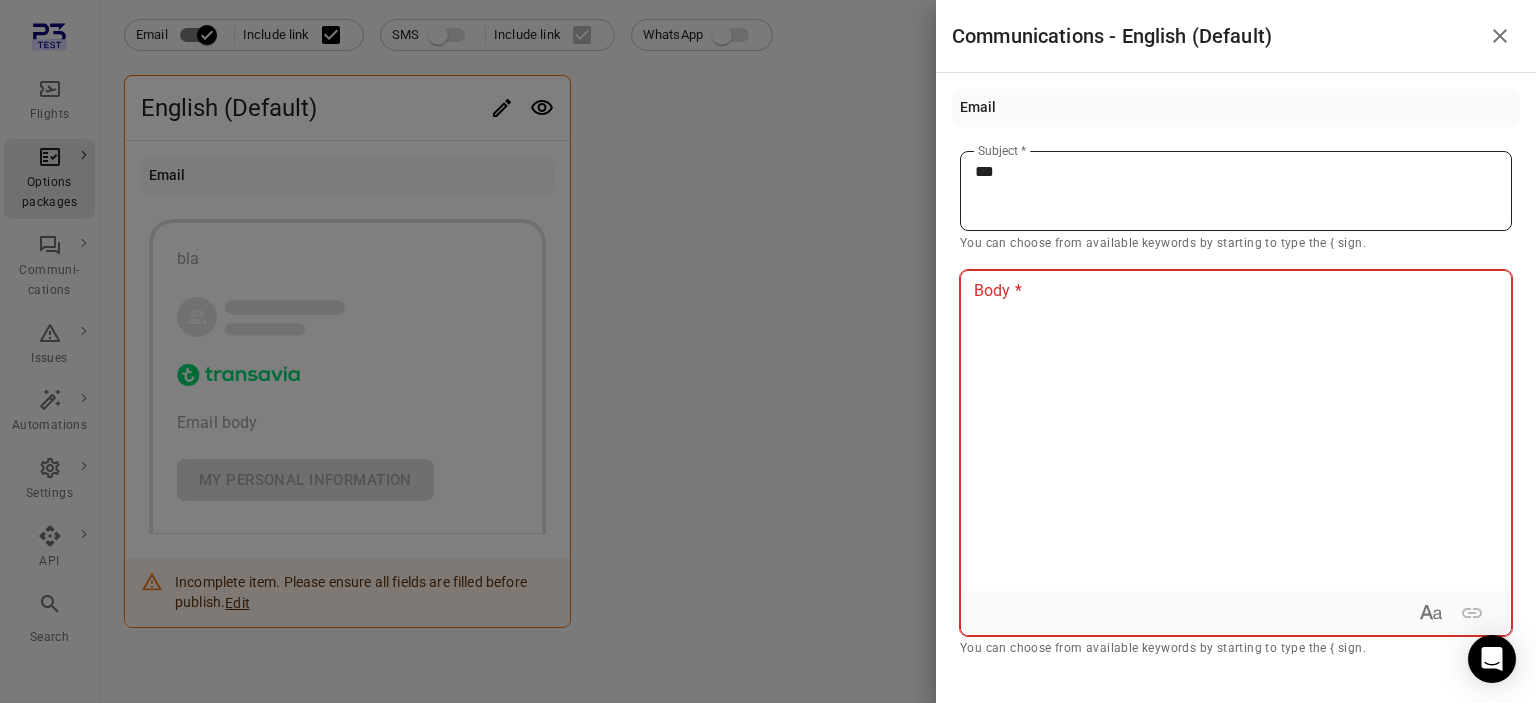 type 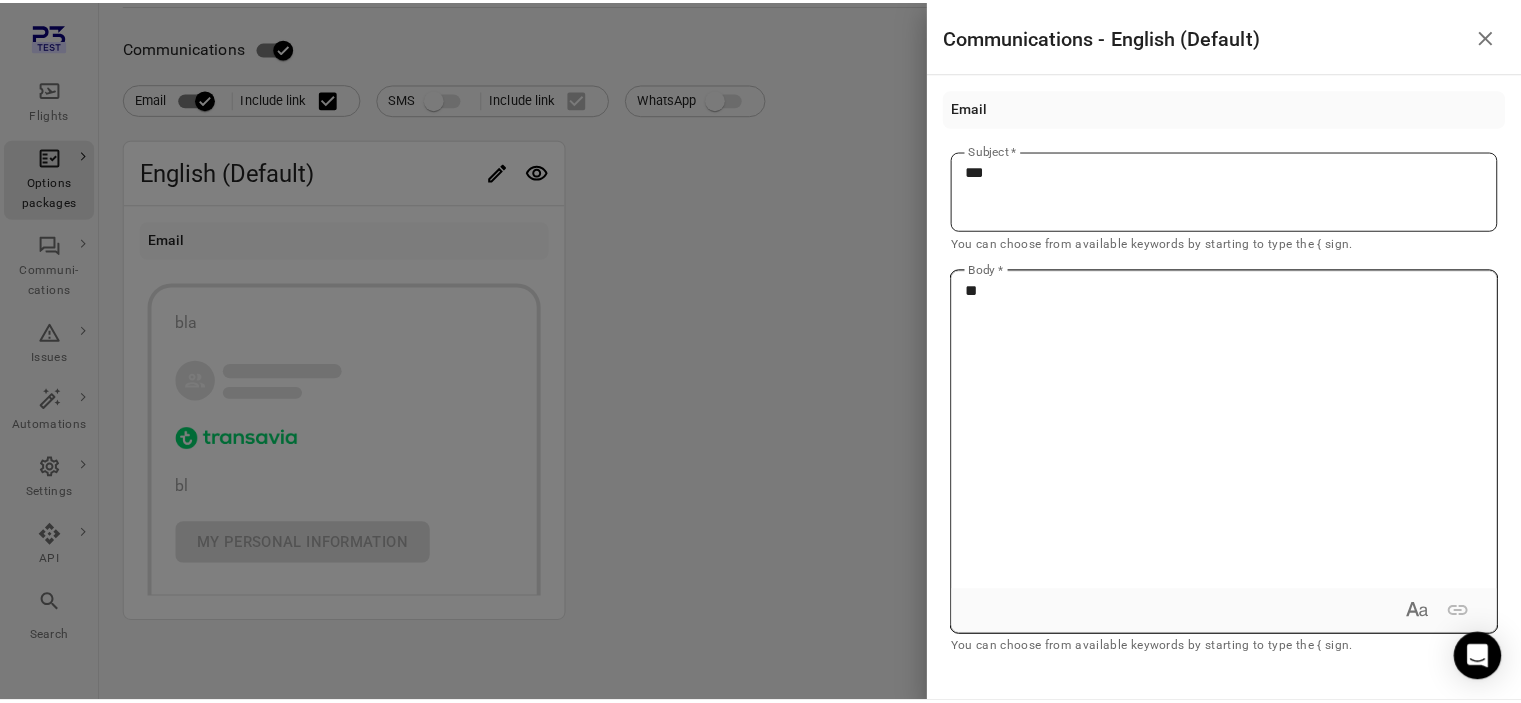 scroll, scrollTop: 1295, scrollLeft: 0, axis: vertical 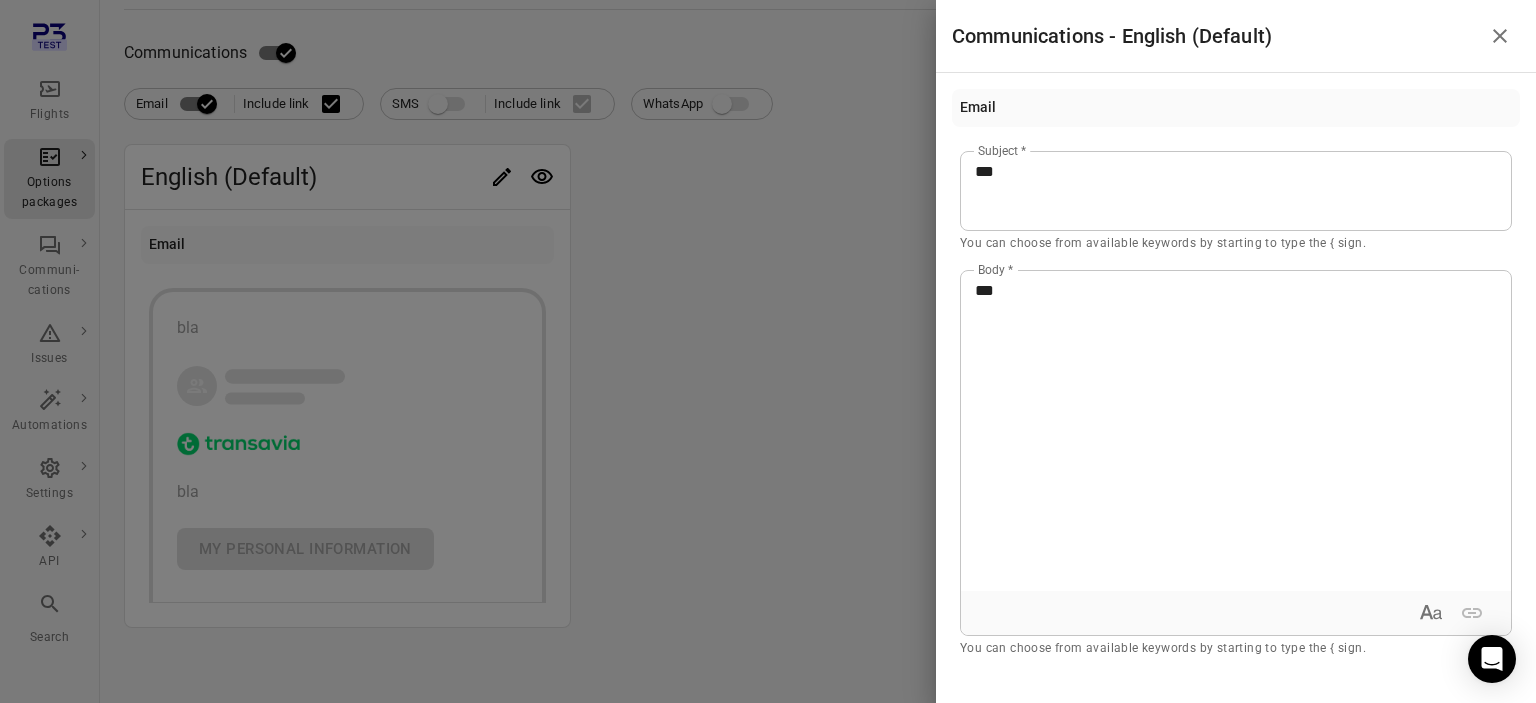 click on "*** Subject * You can choose from available keywords by starting to type the { sign. *** Body * You can choose from available keywords by starting to type the { sign." at bounding box center (1236, 405) 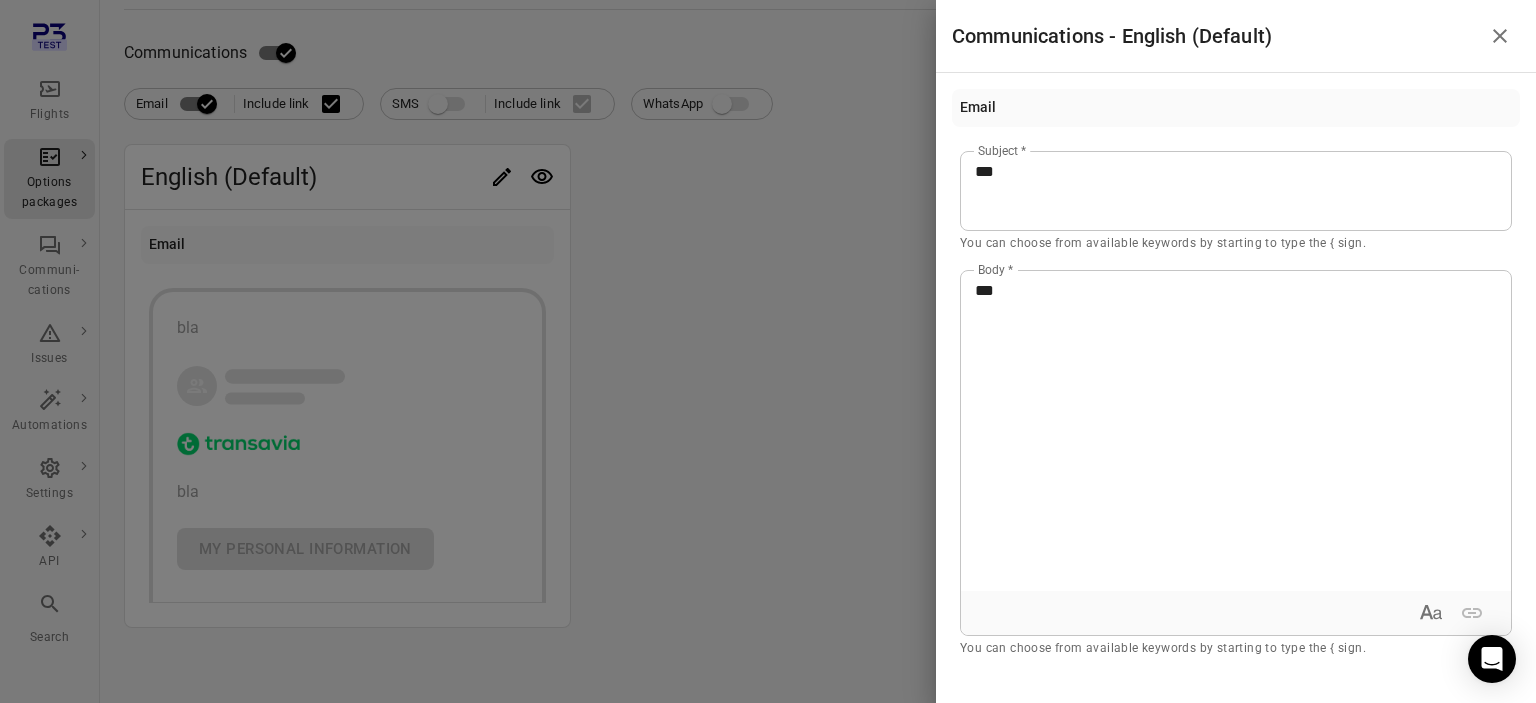 click 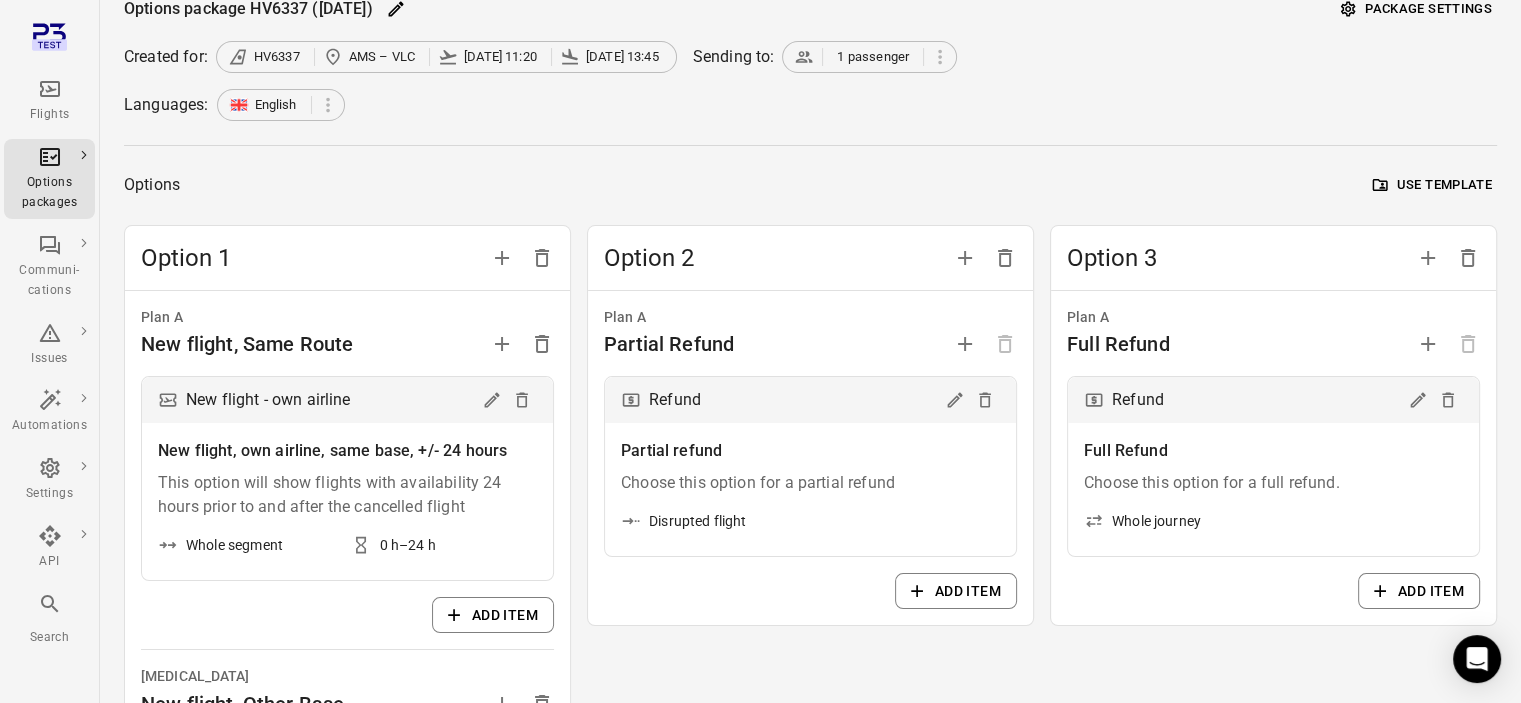 scroll, scrollTop: 0, scrollLeft: 0, axis: both 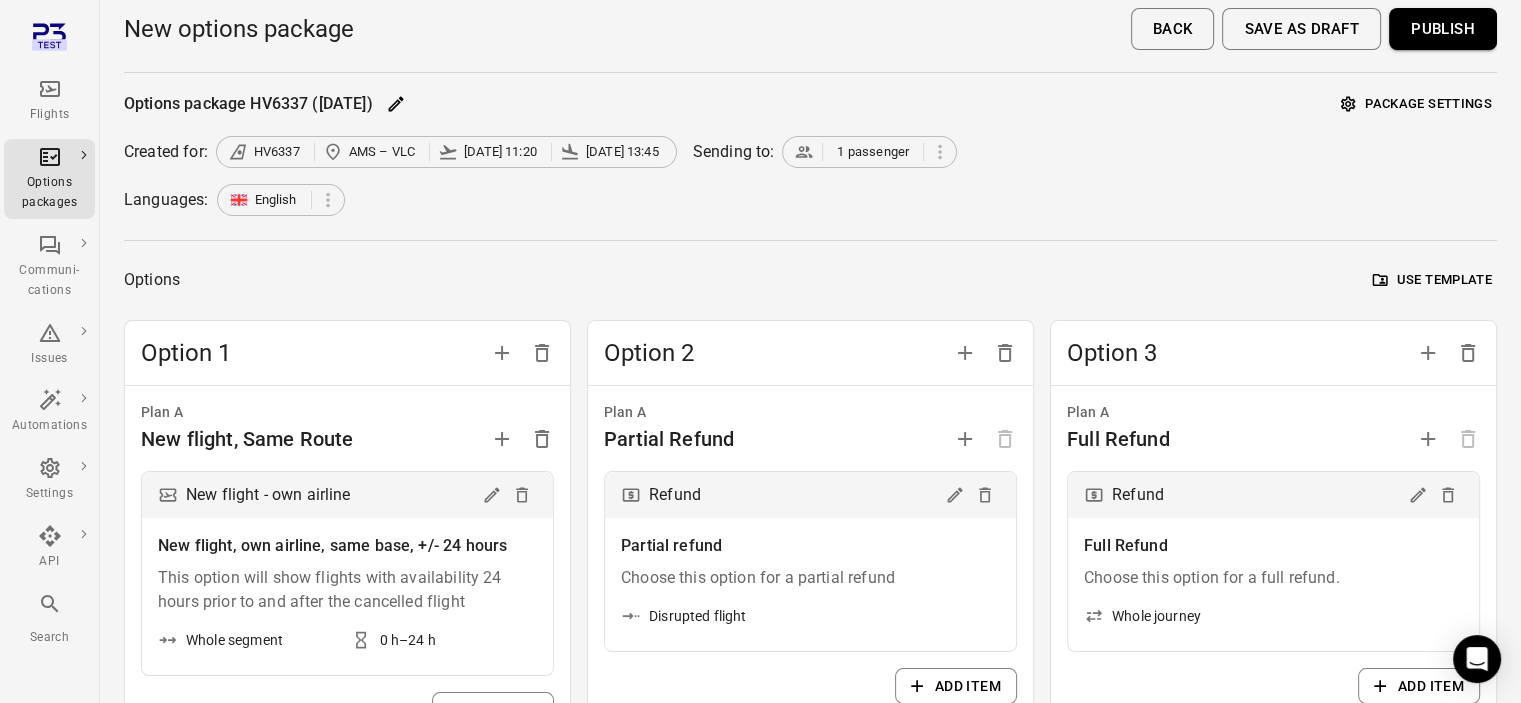 click on "Publish" at bounding box center (1443, 29) 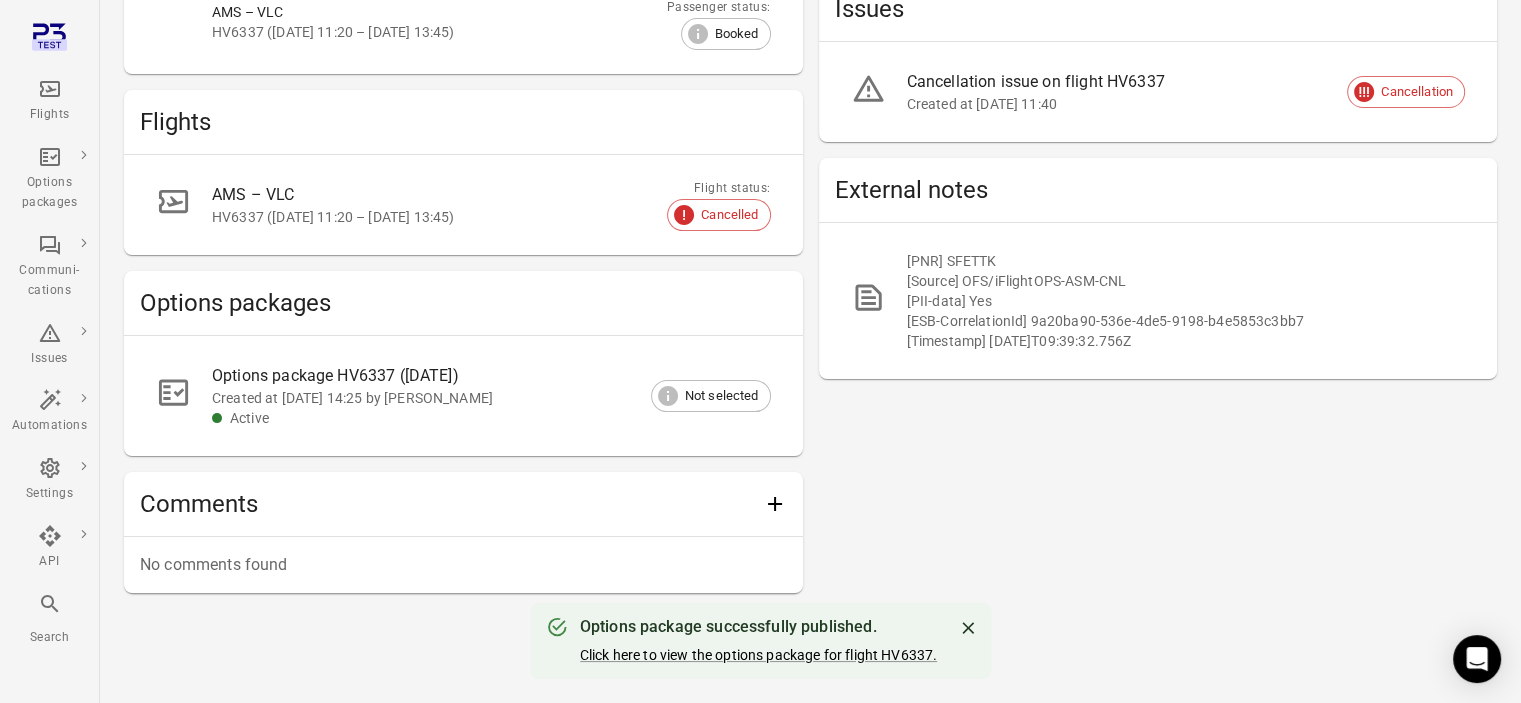 scroll, scrollTop: 0, scrollLeft: 0, axis: both 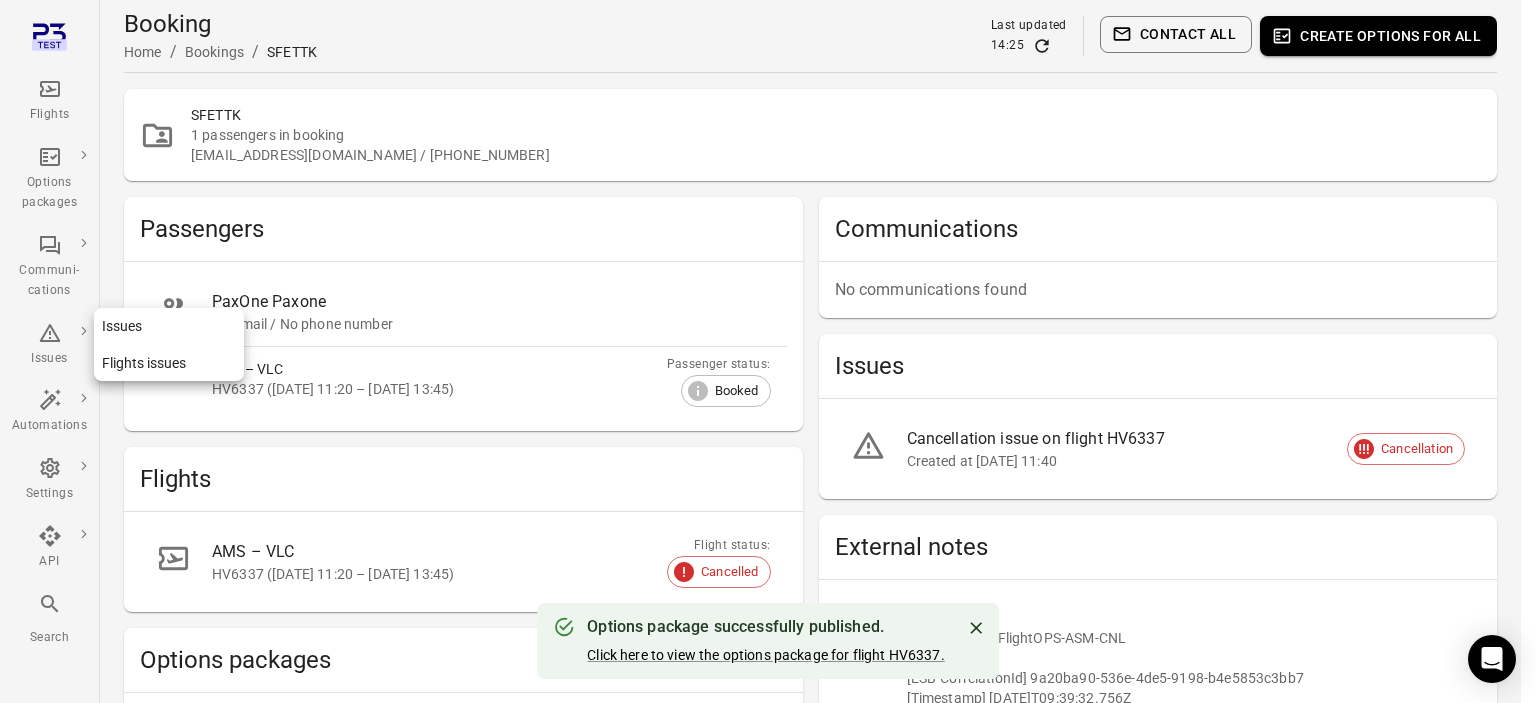 click 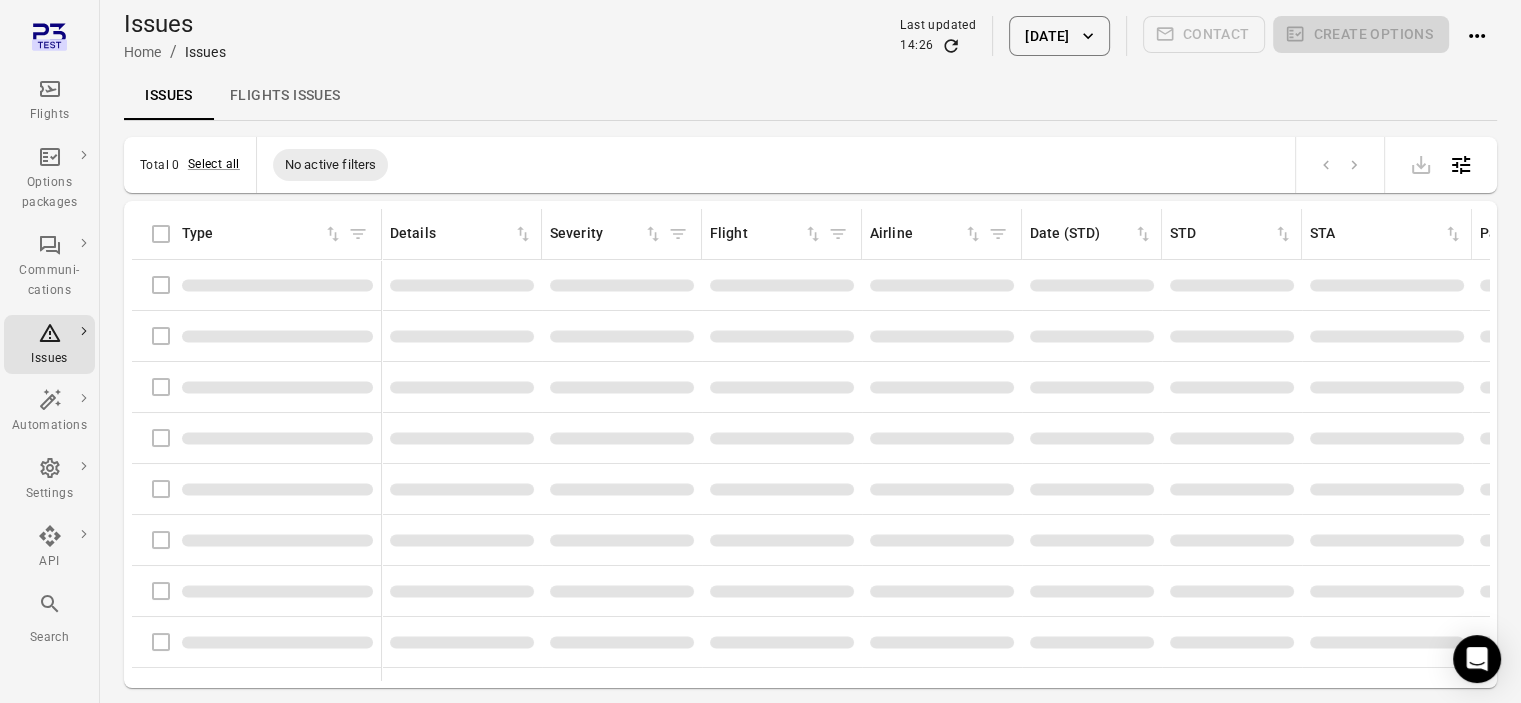 click on "Flights issues" at bounding box center (285, 96) 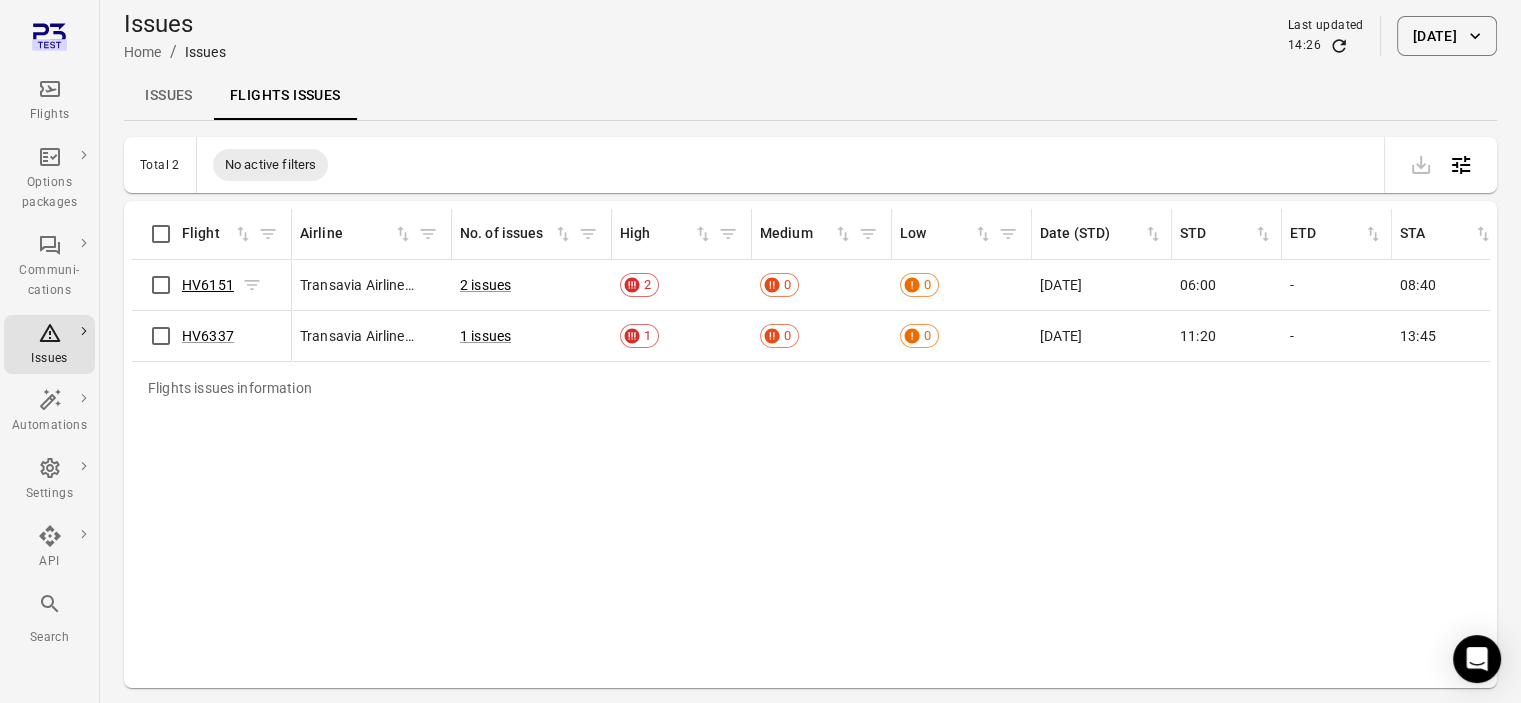 click on "HV6151" at bounding box center [208, 285] 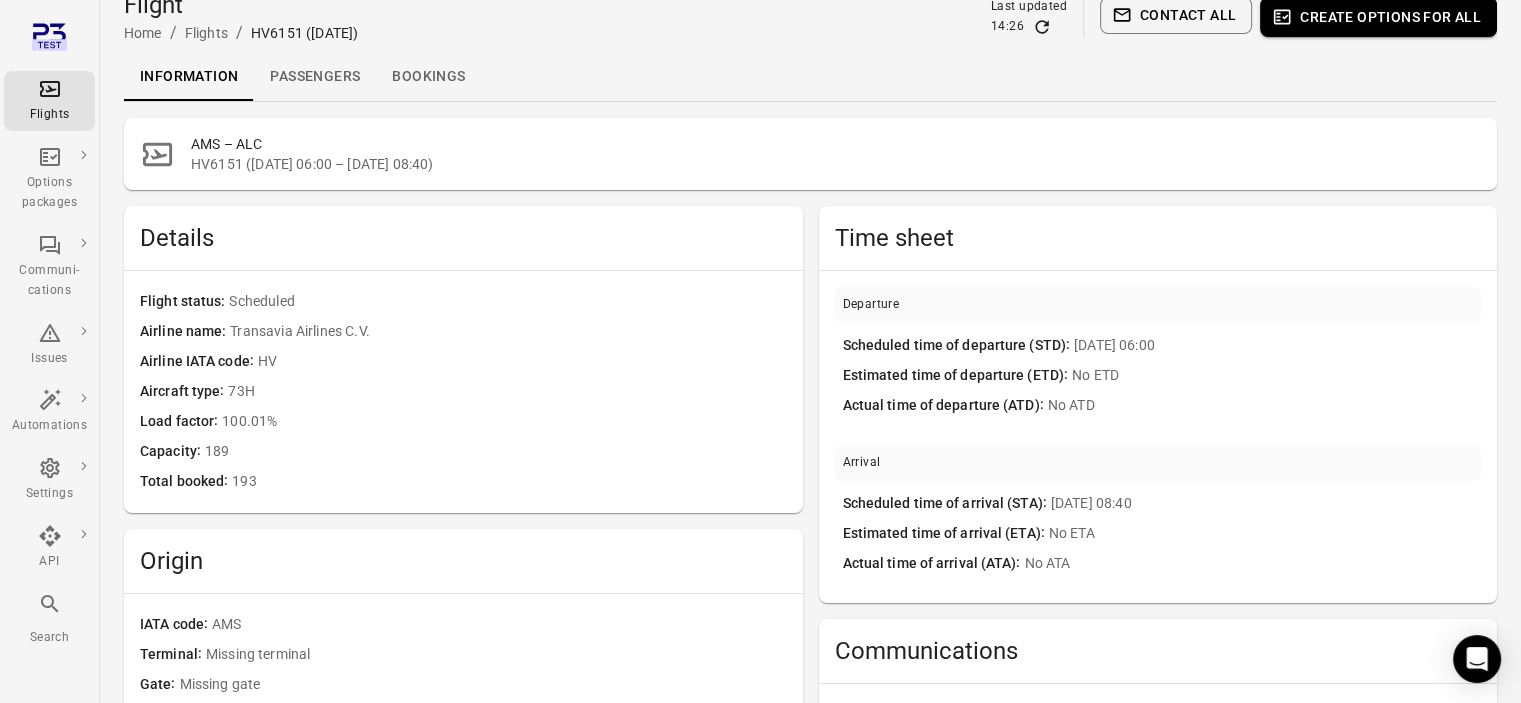 scroll, scrollTop: 0, scrollLeft: 0, axis: both 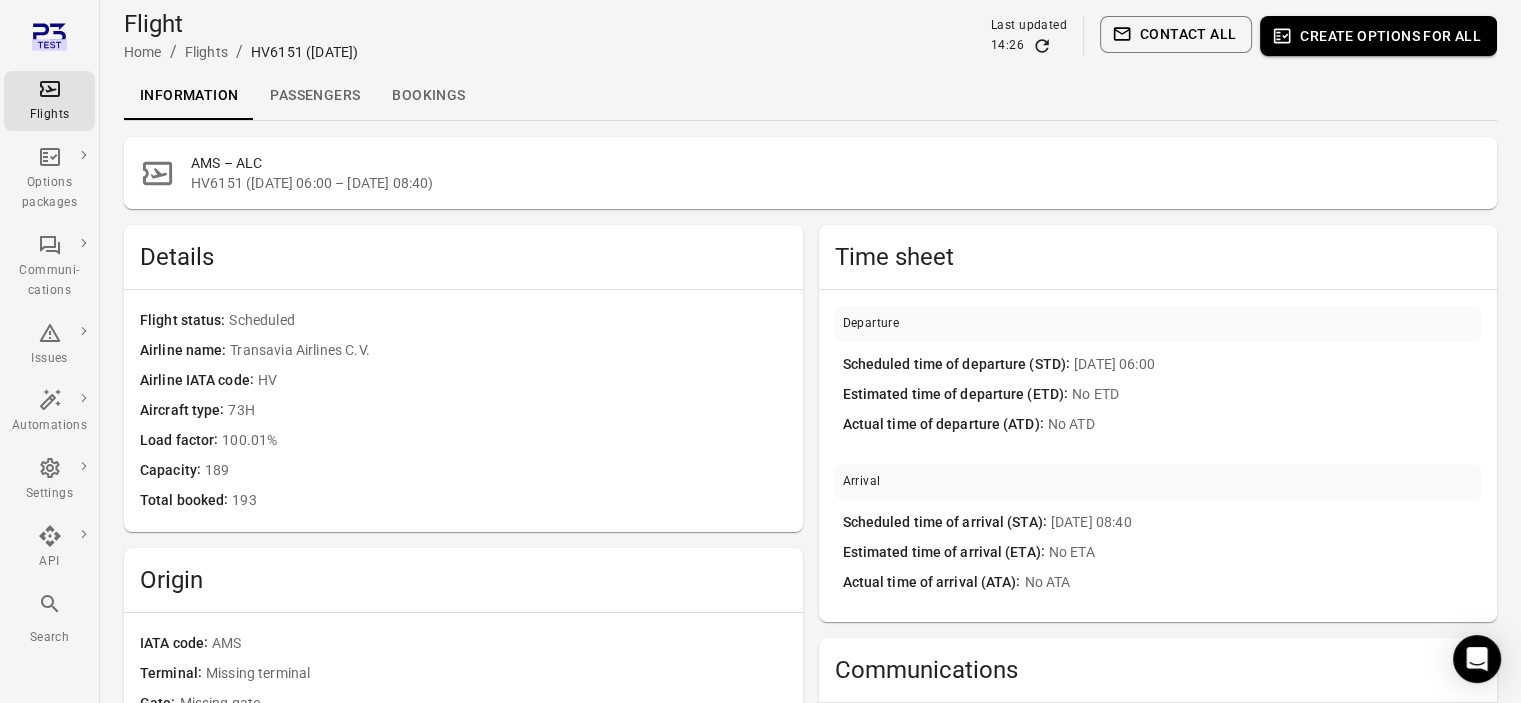 click on "Create options for all" at bounding box center [1378, 36] 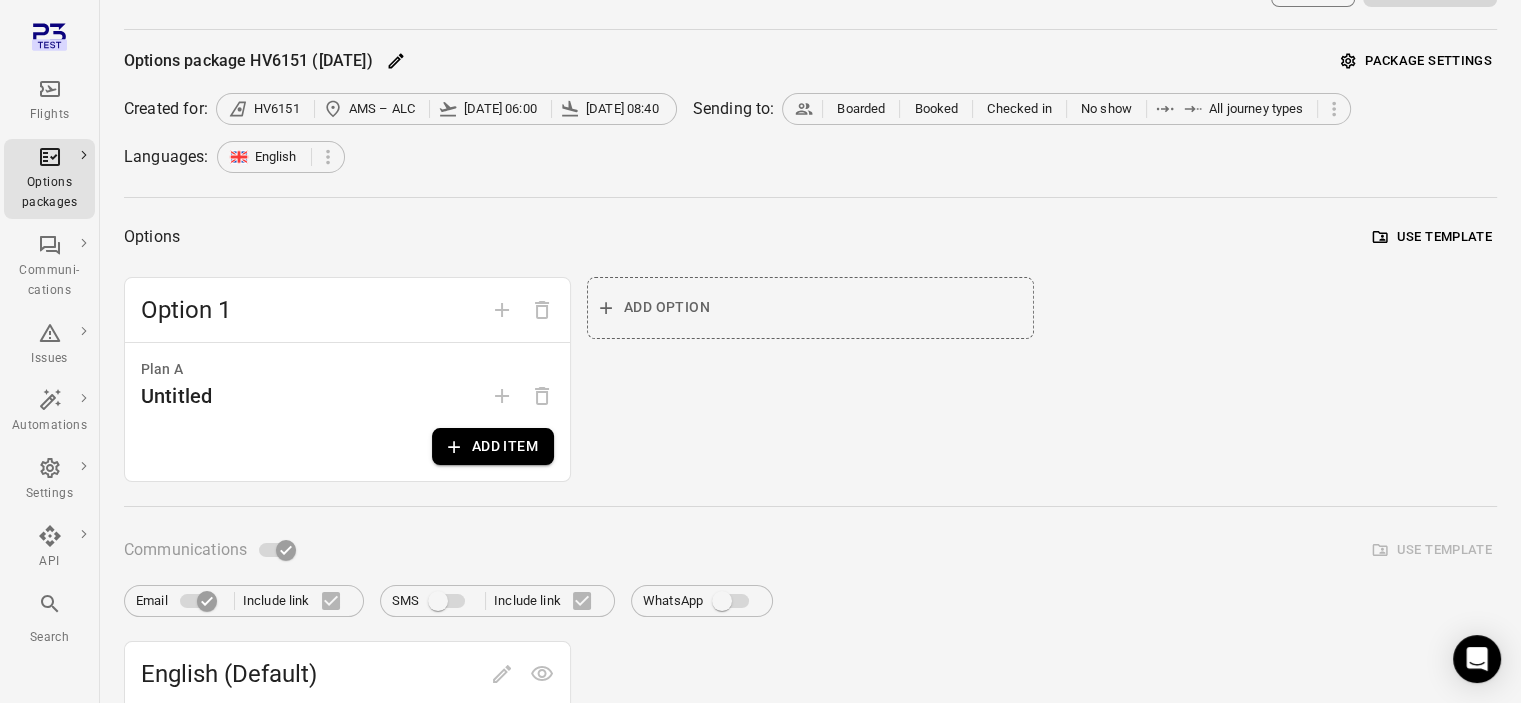 scroll, scrollTop: 0, scrollLeft: 0, axis: both 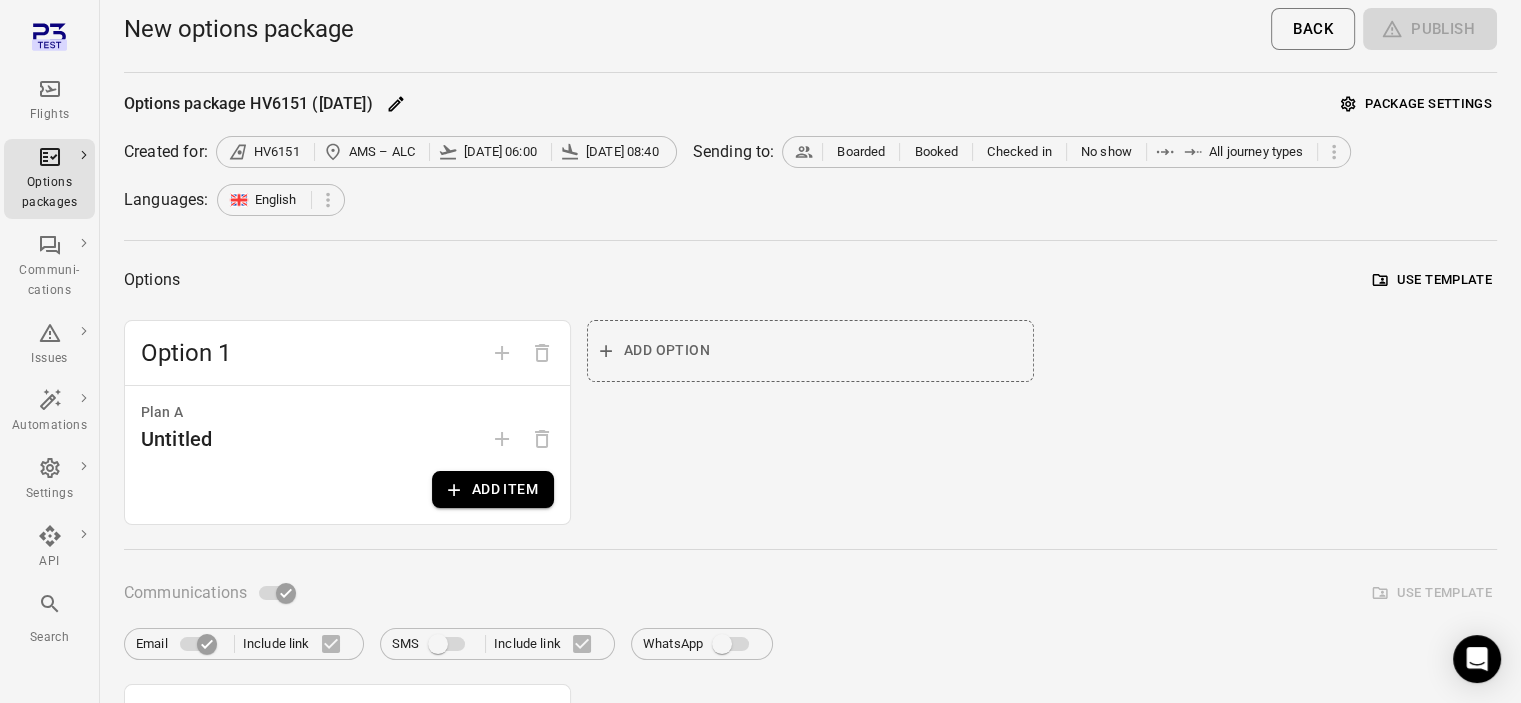 click on "Use template" at bounding box center [1432, 280] 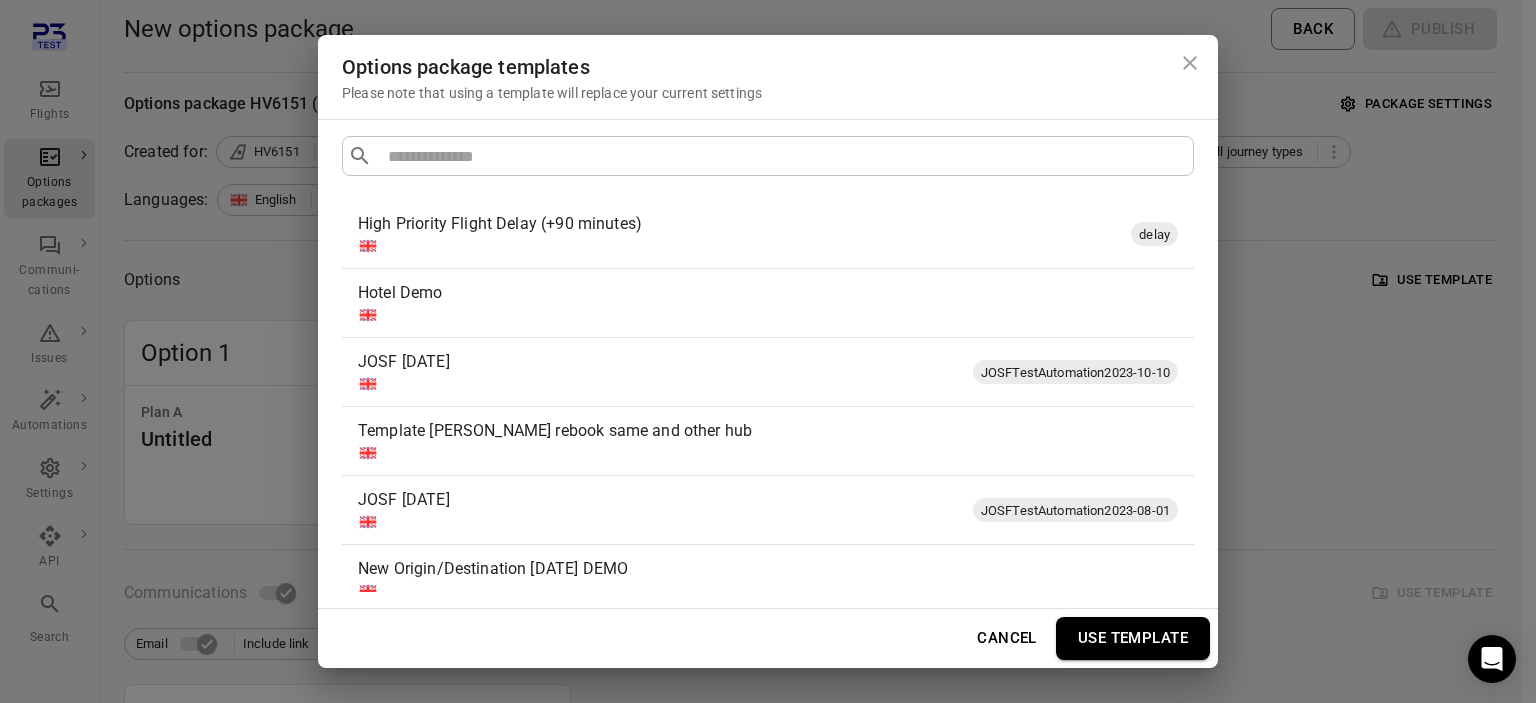 click on "Hotel Demo" at bounding box center (764, 293) 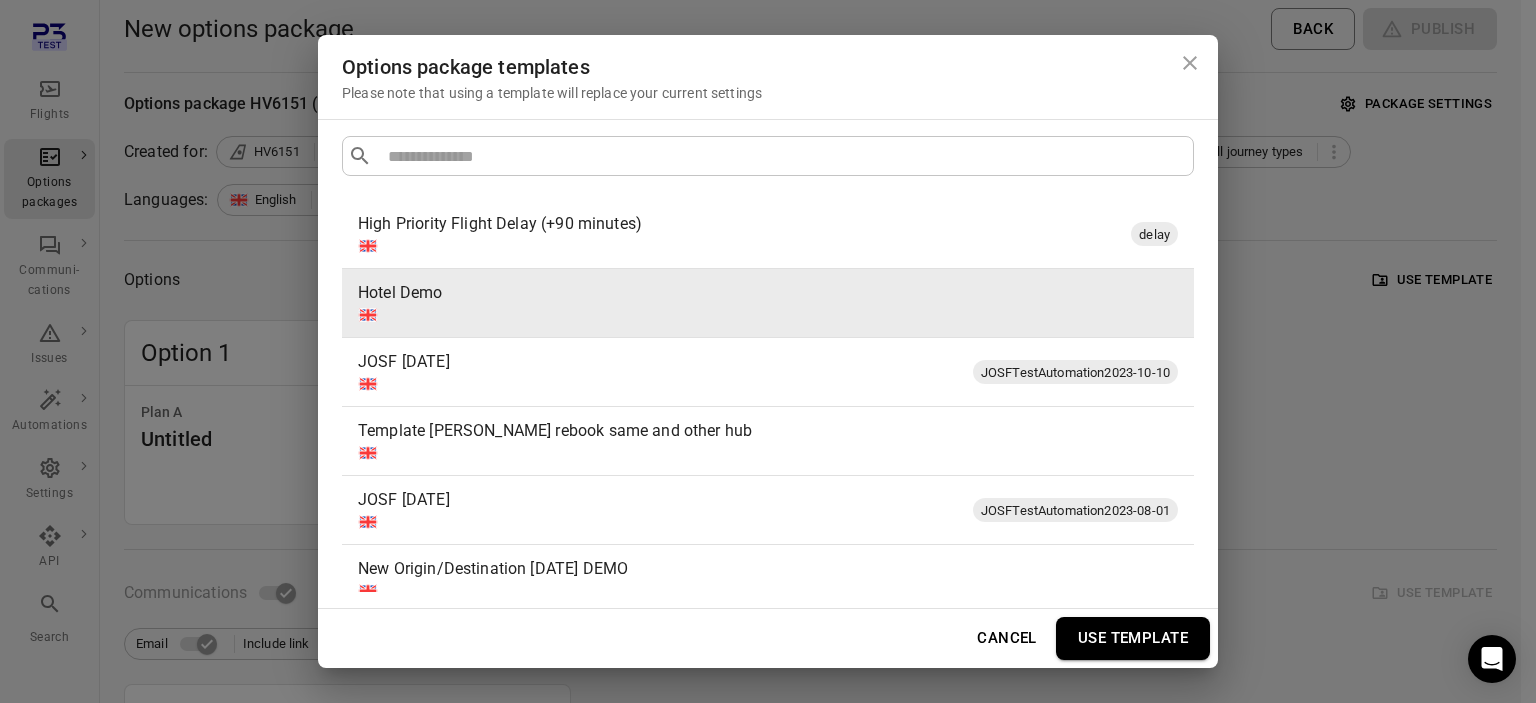 click on "Use template" at bounding box center [1133, 638] 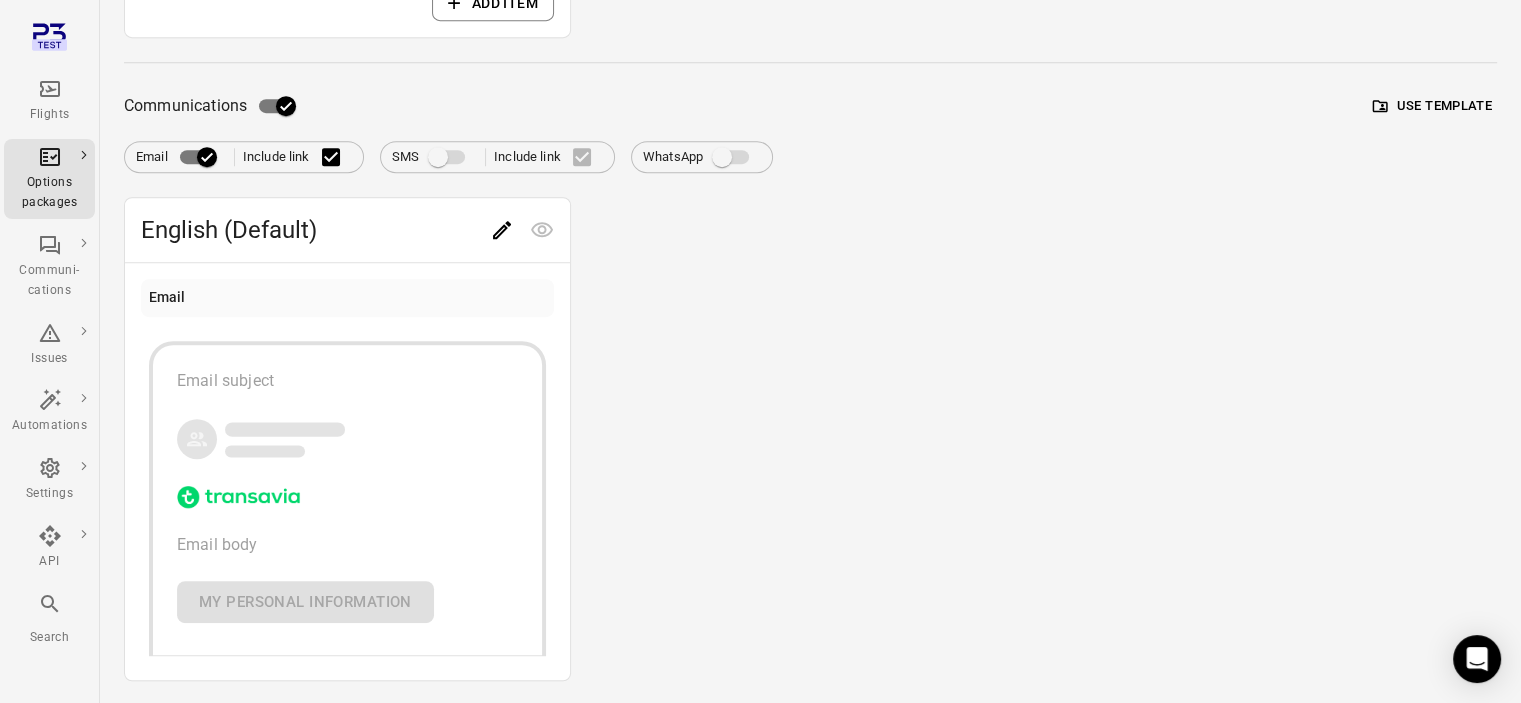 scroll, scrollTop: 1054, scrollLeft: 0, axis: vertical 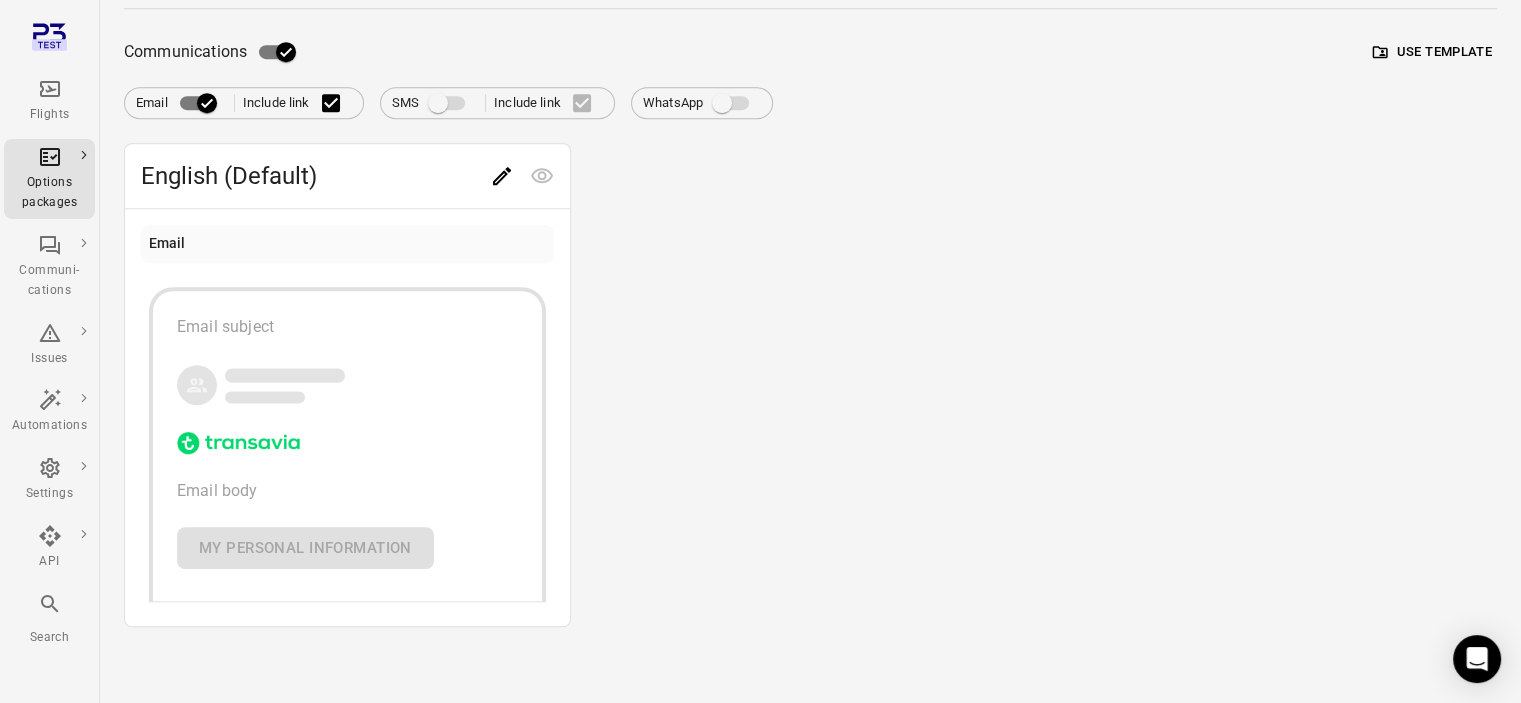 type 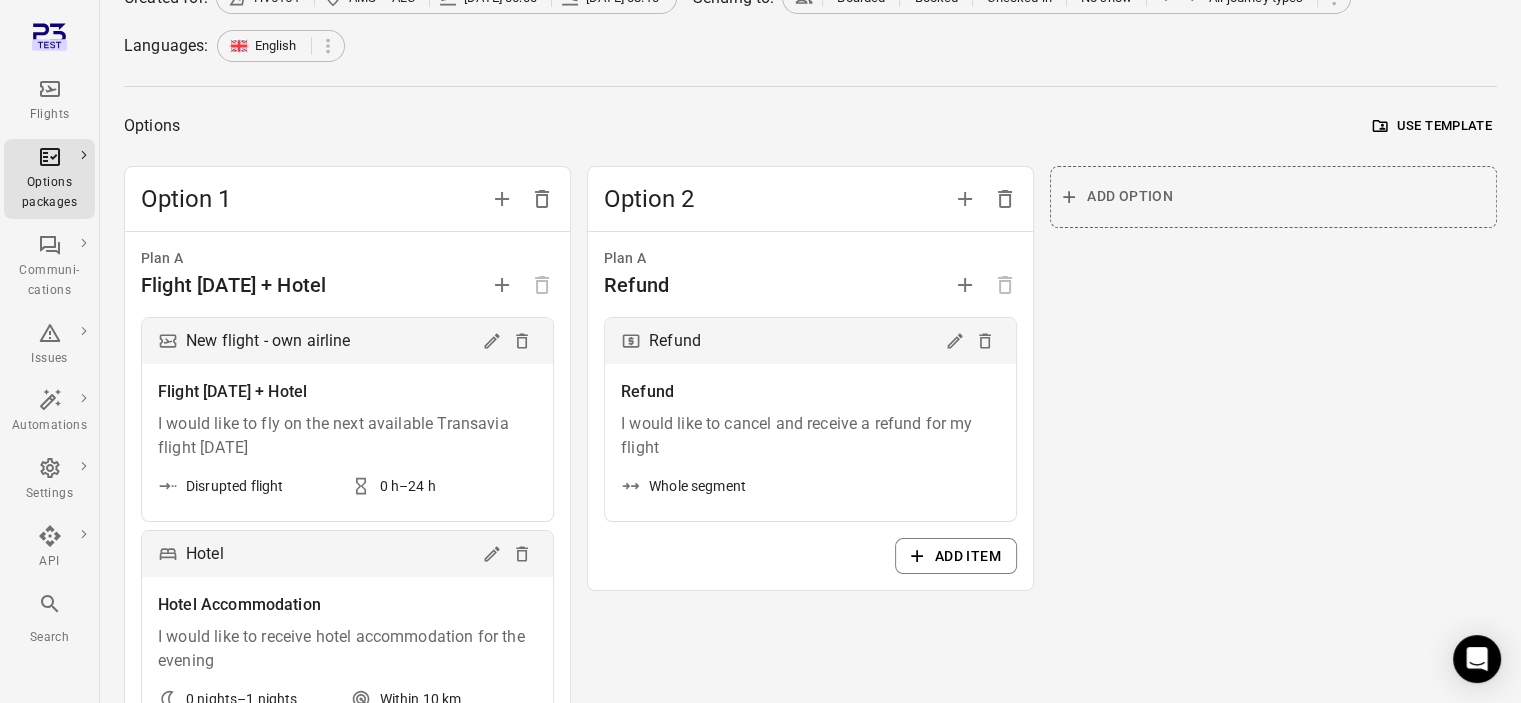 scroll, scrollTop: 0, scrollLeft: 0, axis: both 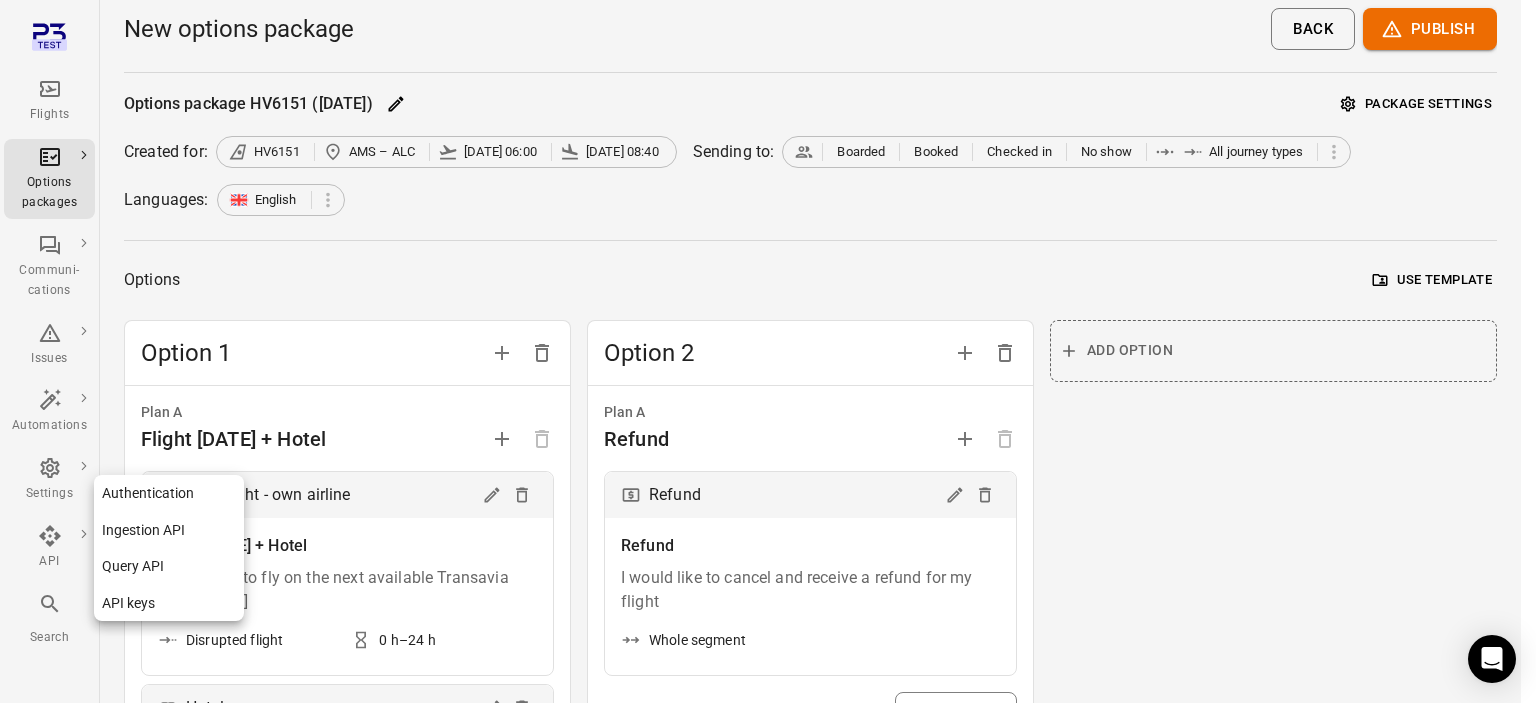 click 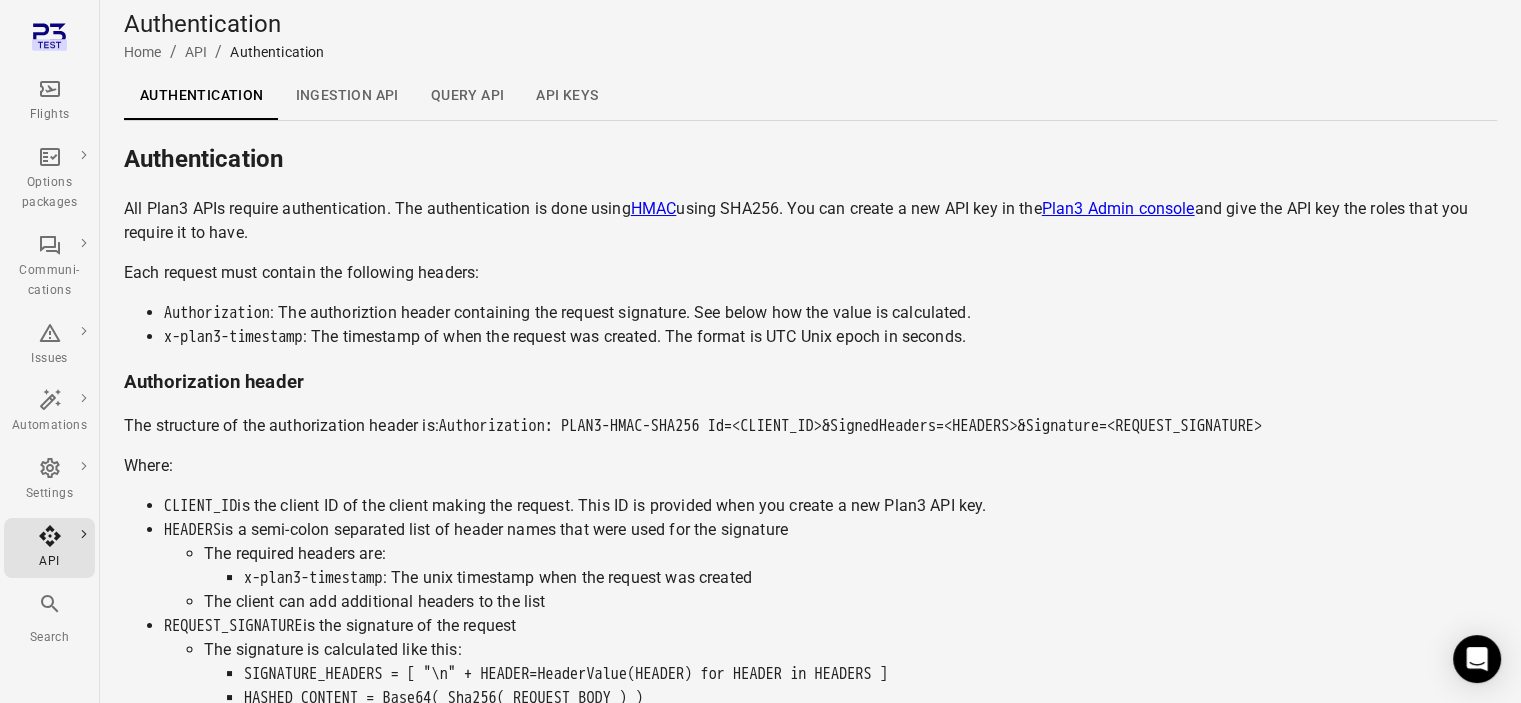 click 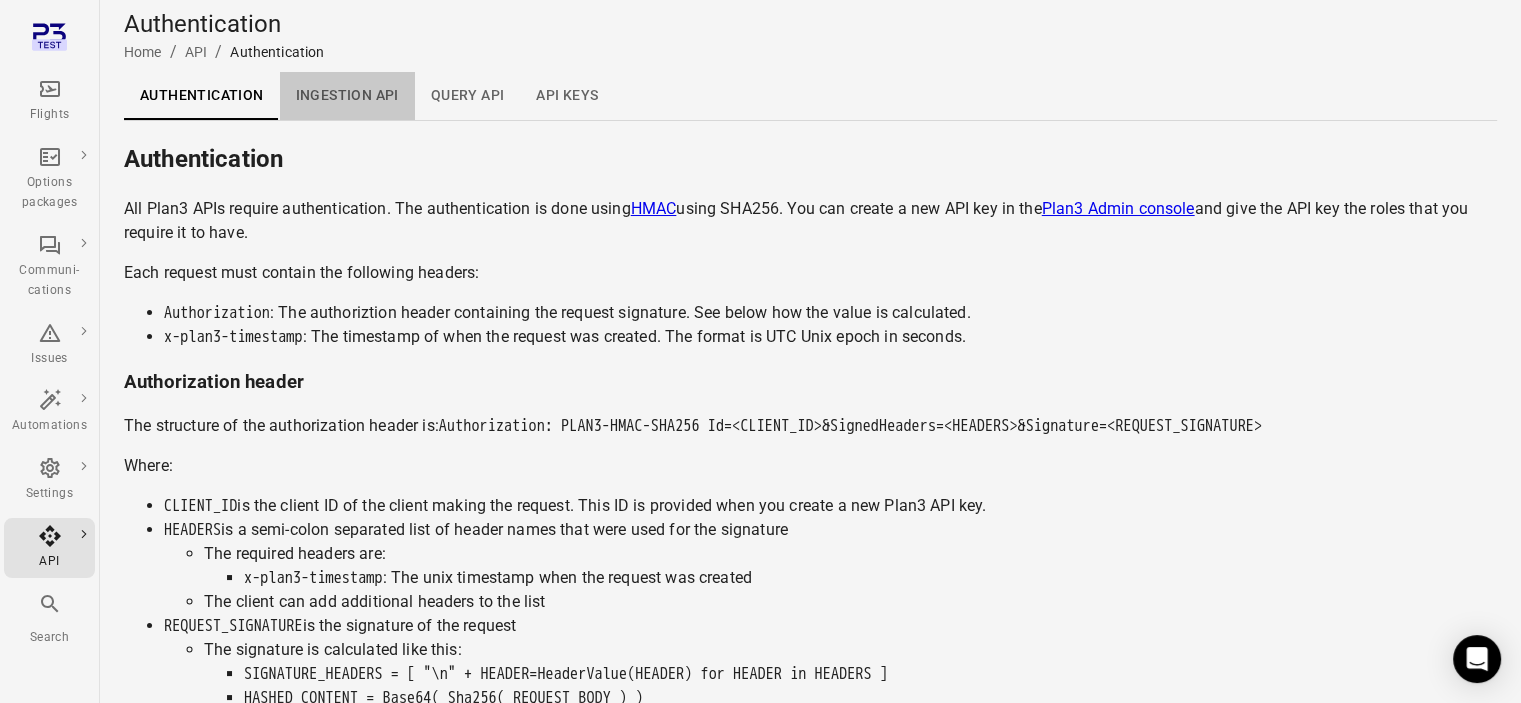 click on "Ingestion API" at bounding box center [347, 96] 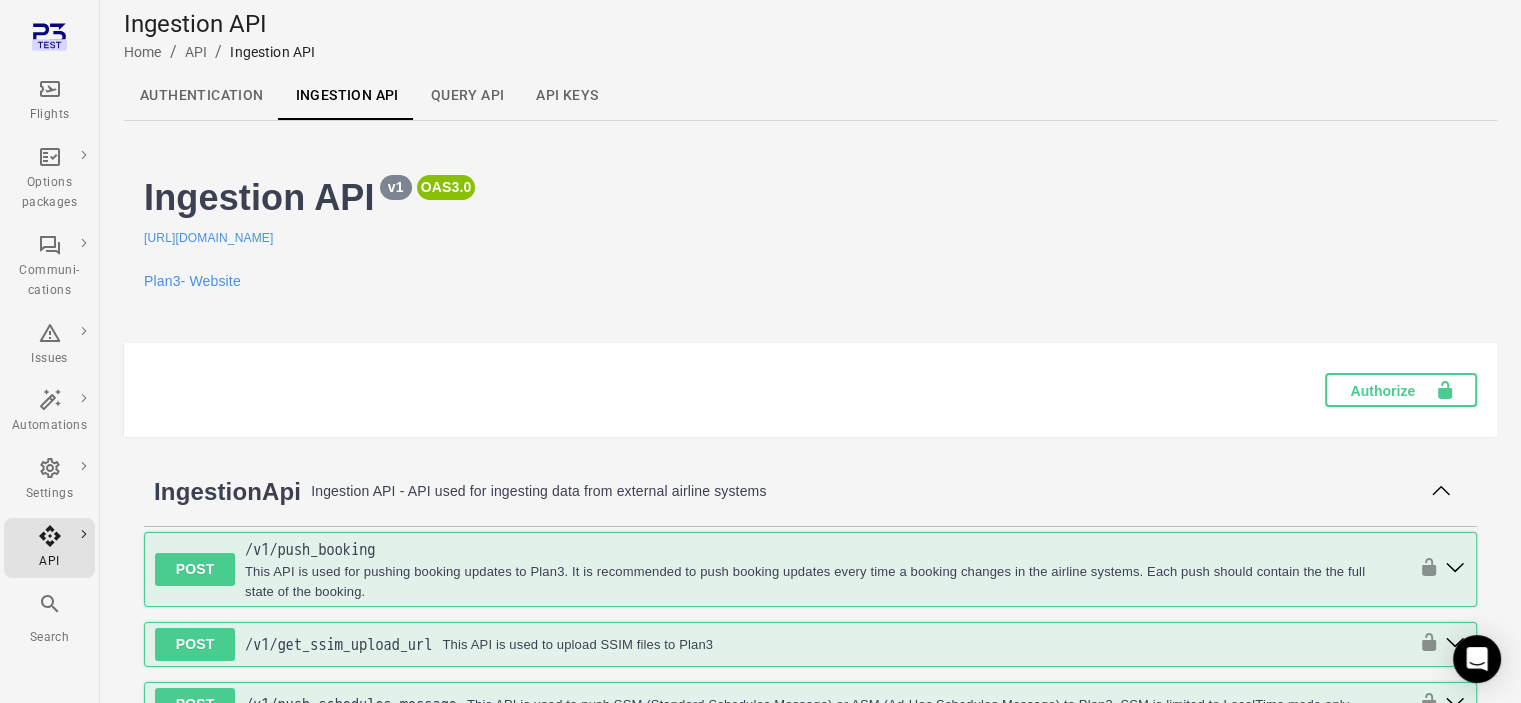 click on "Query API" at bounding box center [468, 96] 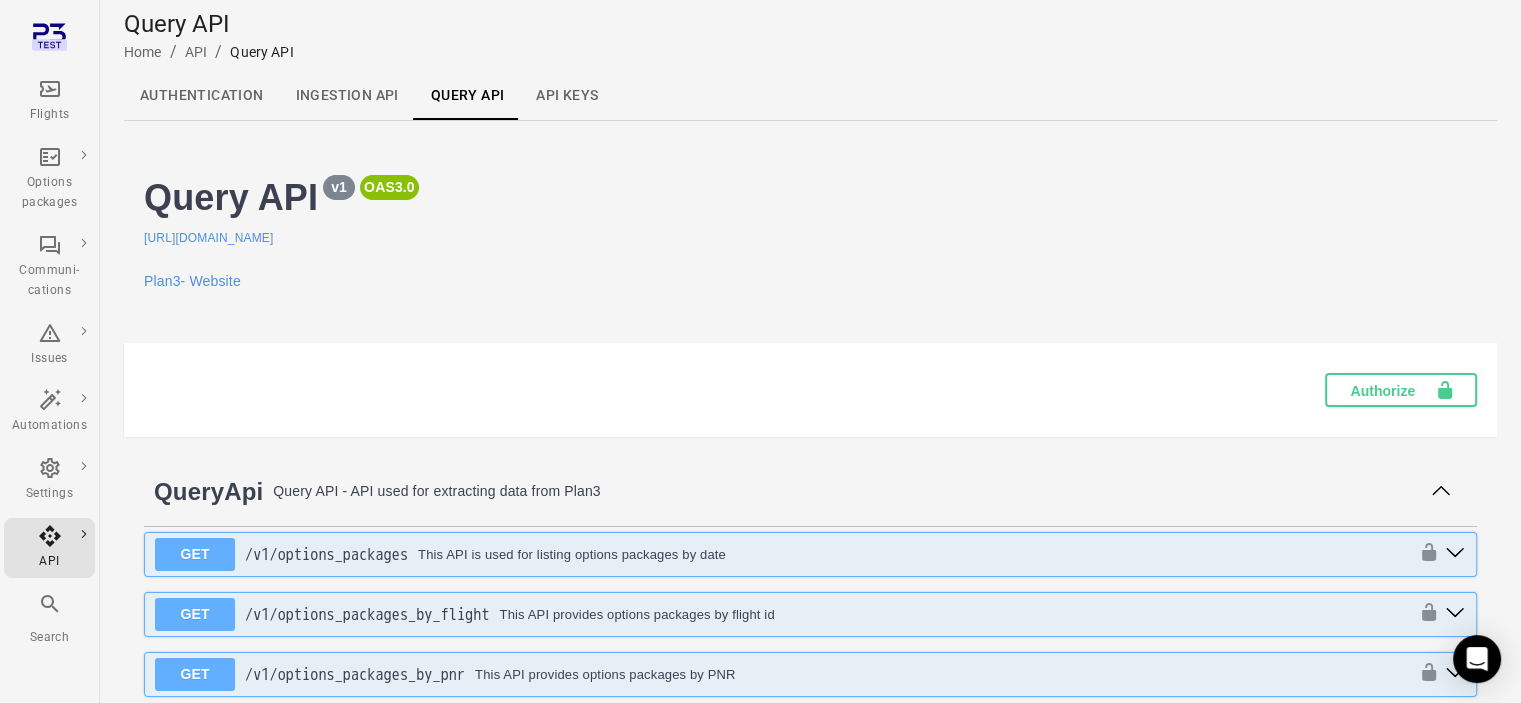 scroll, scrollTop: 300, scrollLeft: 0, axis: vertical 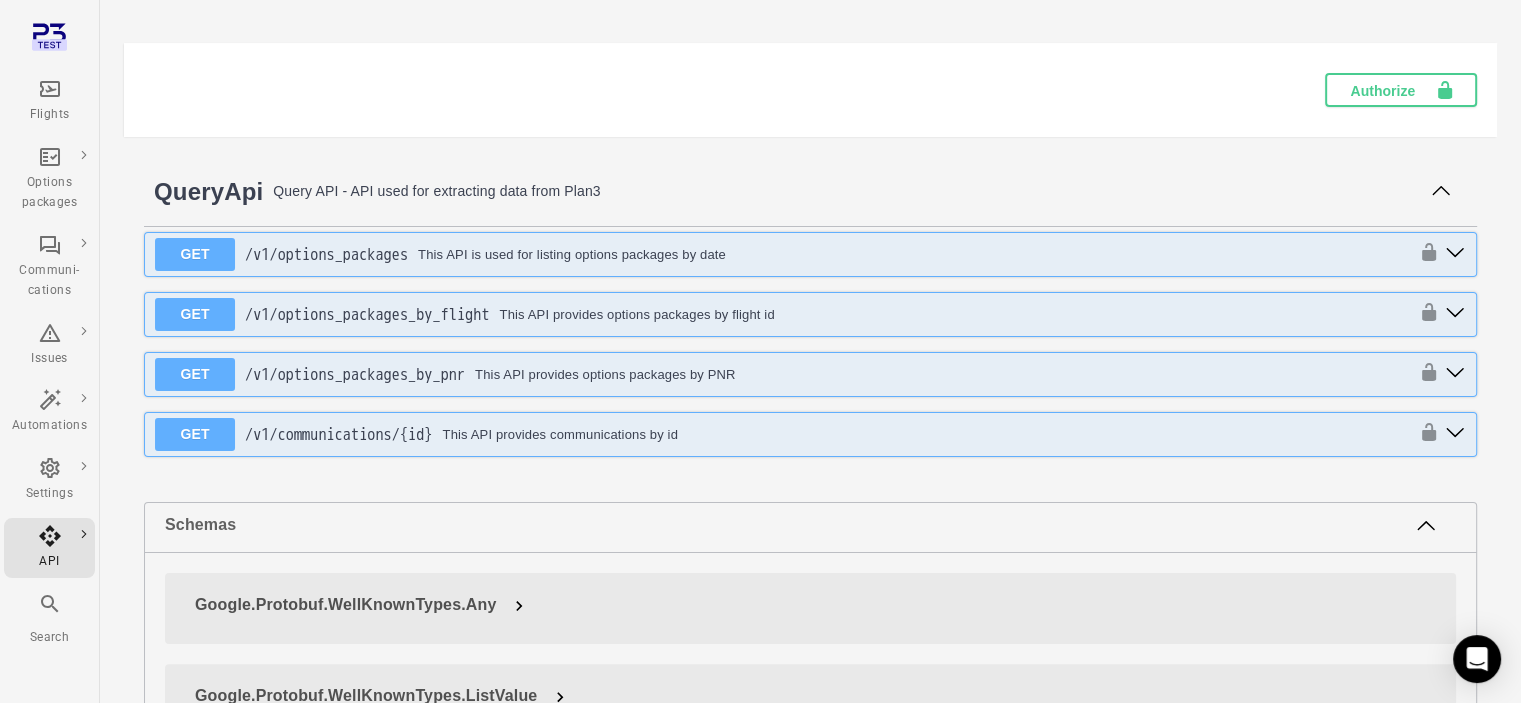 click on "QueryApi Query API - API used for extracting data from Plan3   GET /v1 /options_packages This API is used for listing options packages by date GET /v1 /options_packages_by_flight This API provides options packages by flight id GET /v1 /options_packages_by_pnr This API provides options packages by PNR GET /v1 /communications /{id} This API provides communications by id" at bounding box center [810, 314] 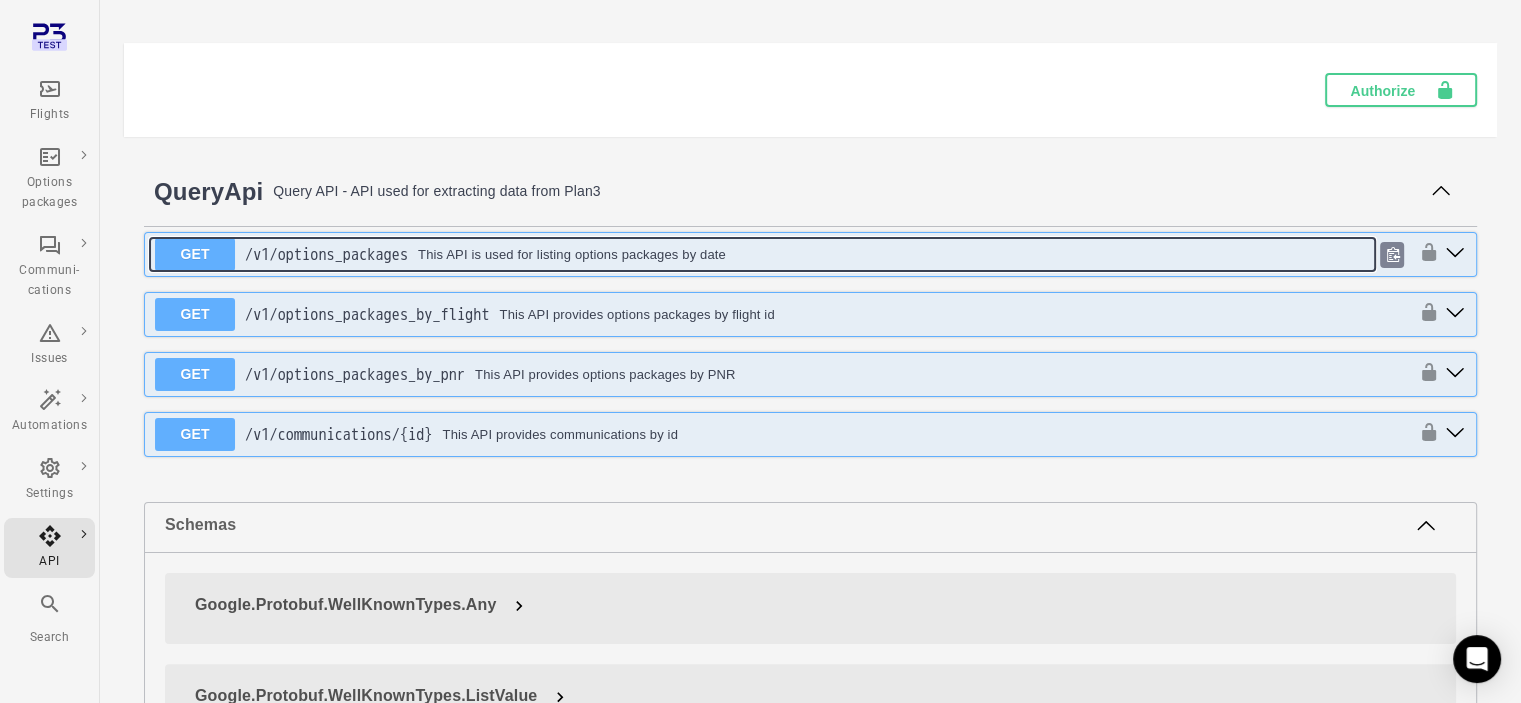 click on "/v1 /options_packages" at bounding box center [326, 255] 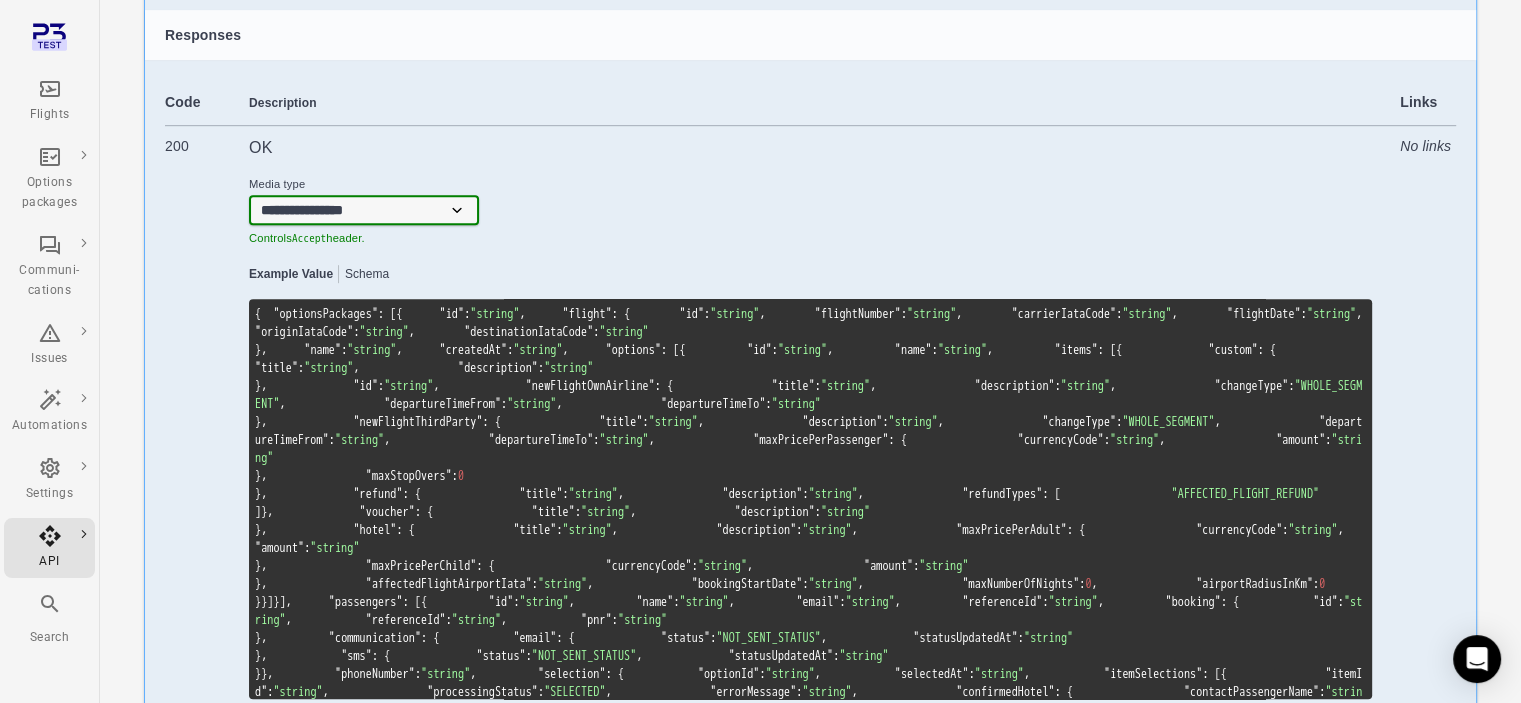 scroll, scrollTop: 1200, scrollLeft: 0, axis: vertical 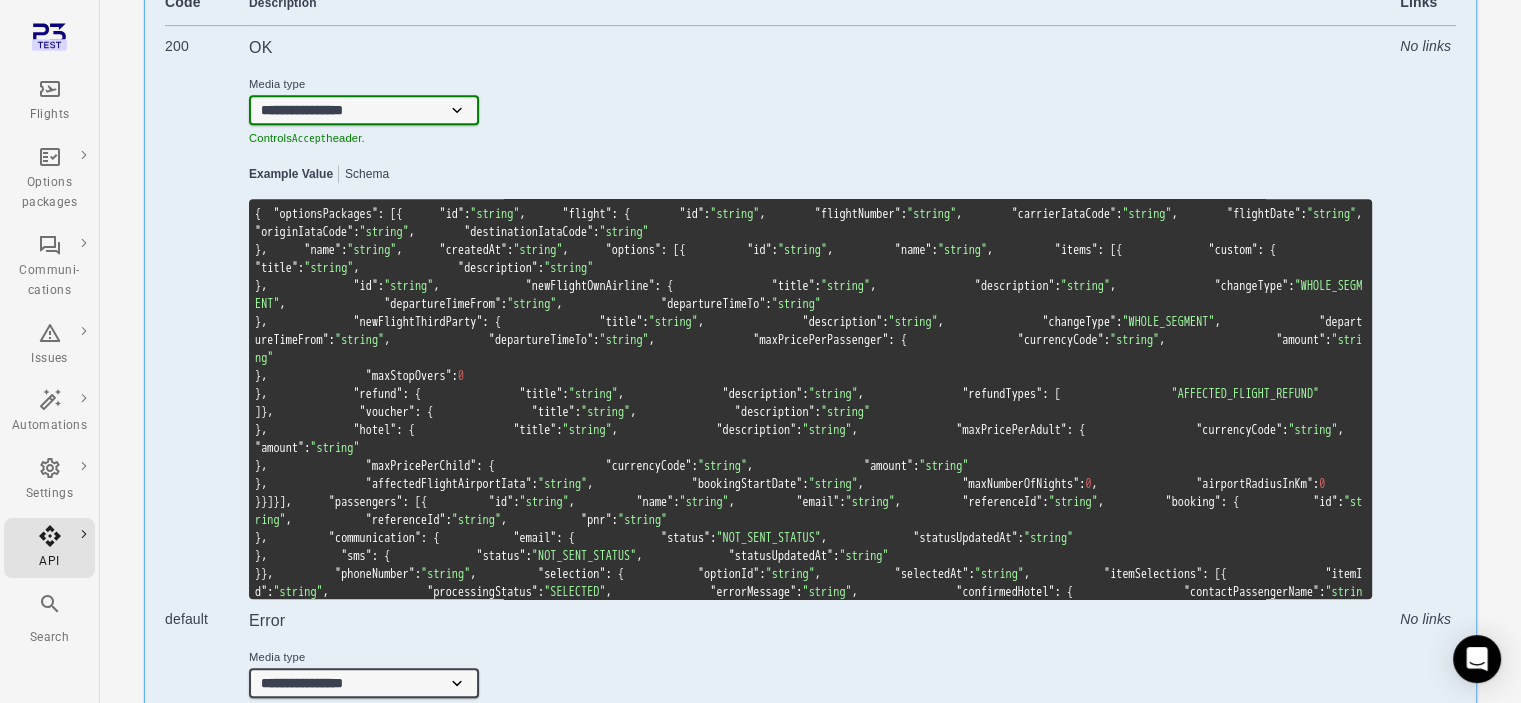 click on ""carrierIataCode"" at bounding box center (1064, 214) 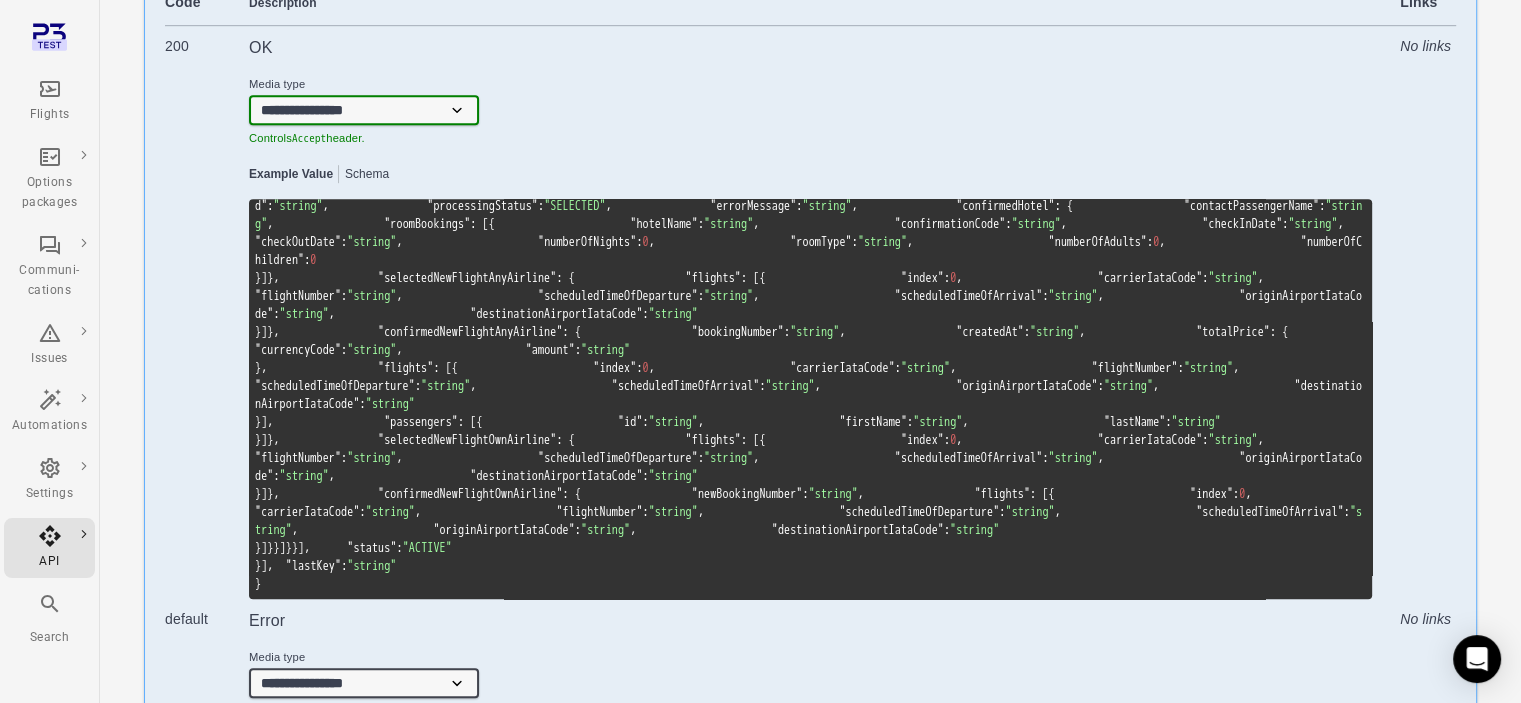 scroll, scrollTop: 3140, scrollLeft: 0, axis: vertical 